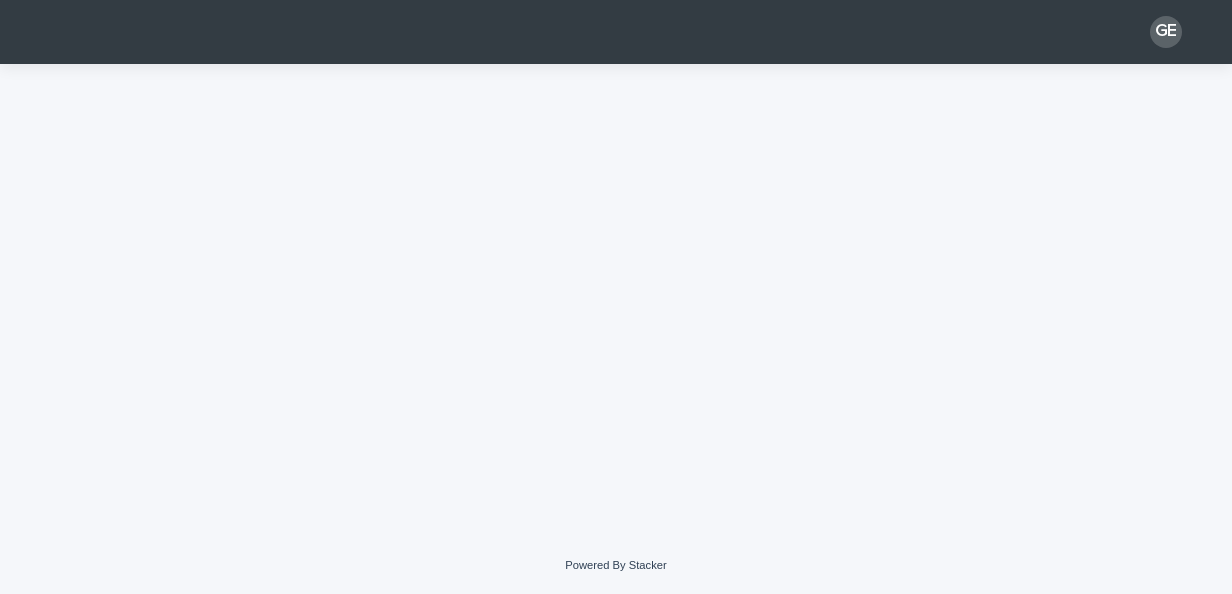 scroll, scrollTop: 0, scrollLeft: 0, axis: both 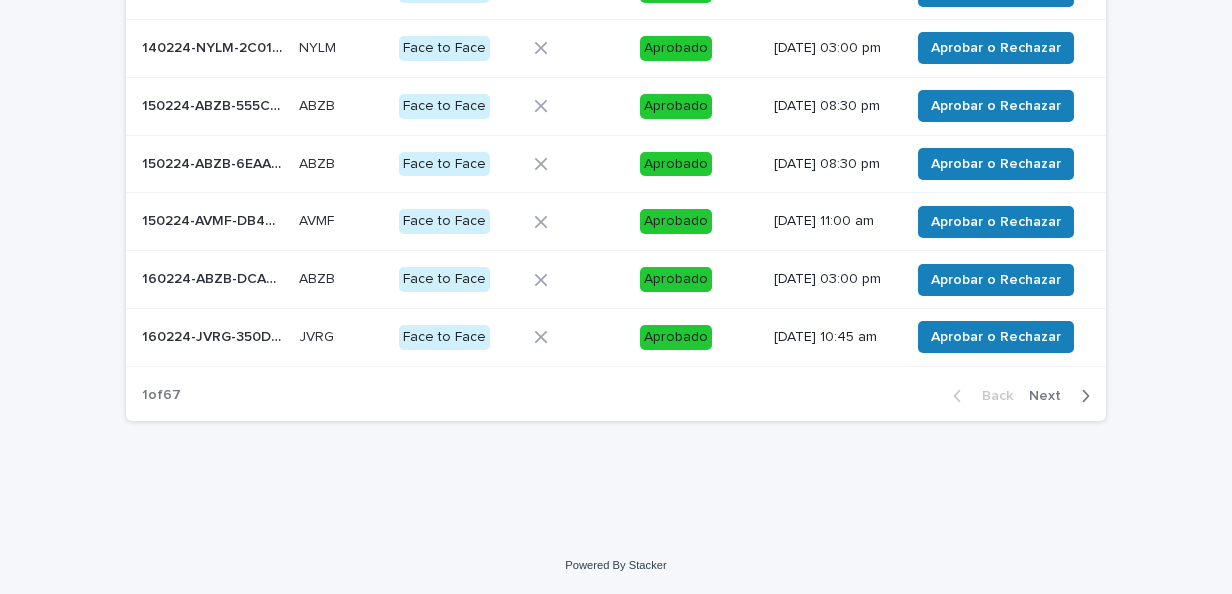 click on "Next" at bounding box center (1063, 396) 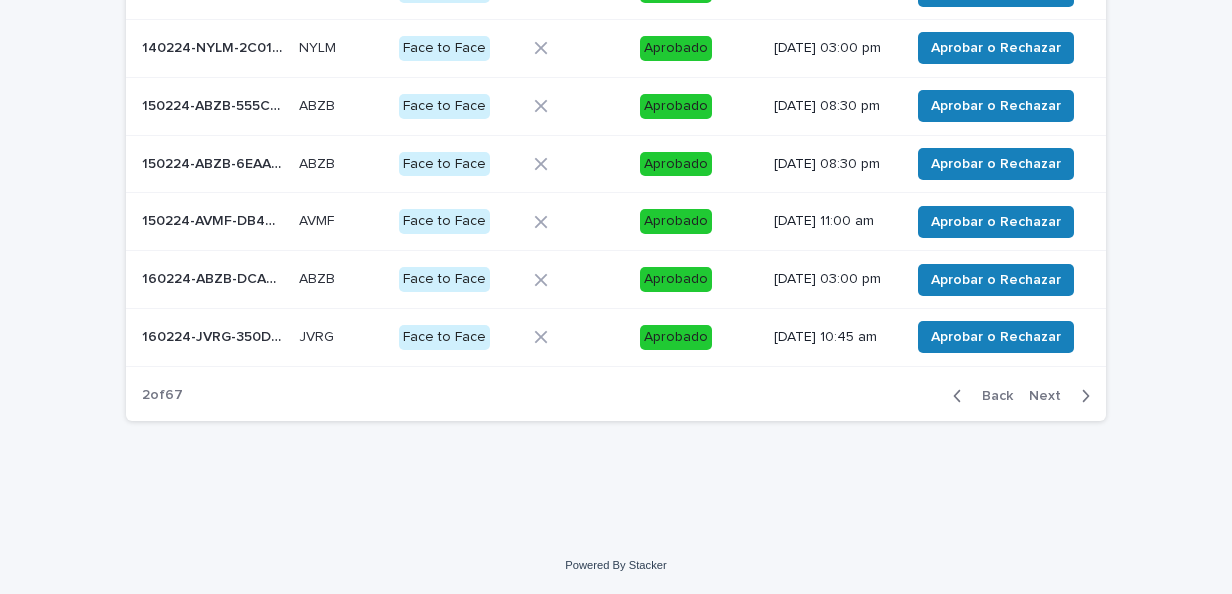 click on "Next" at bounding box center [1063, 396] 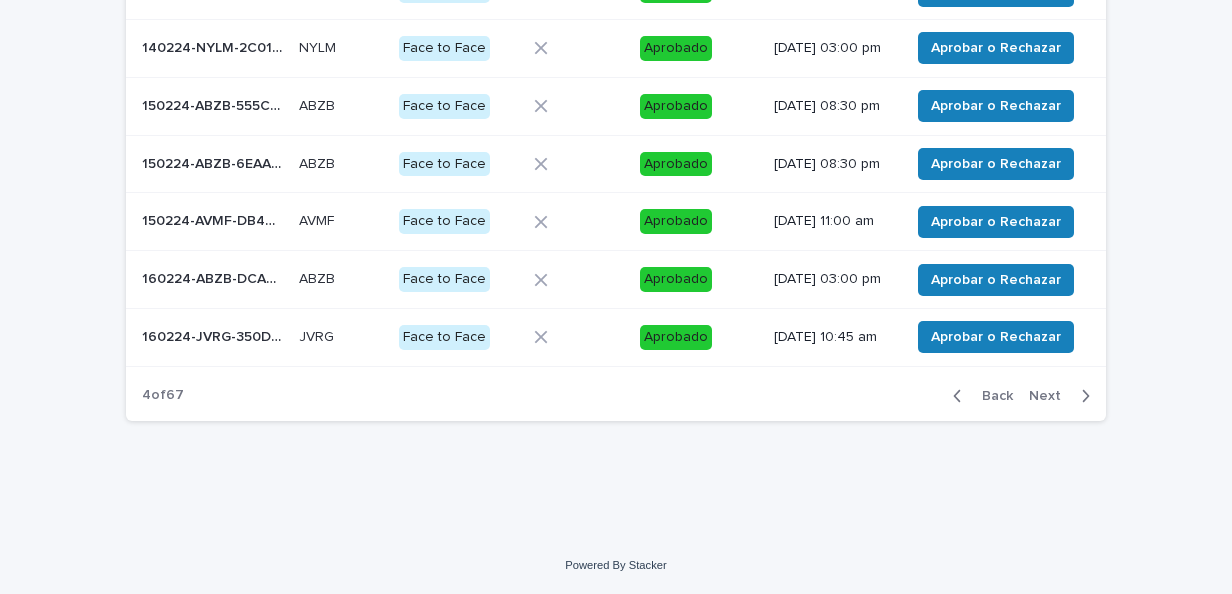 click on "Next" at bounding box center (1063, 396) 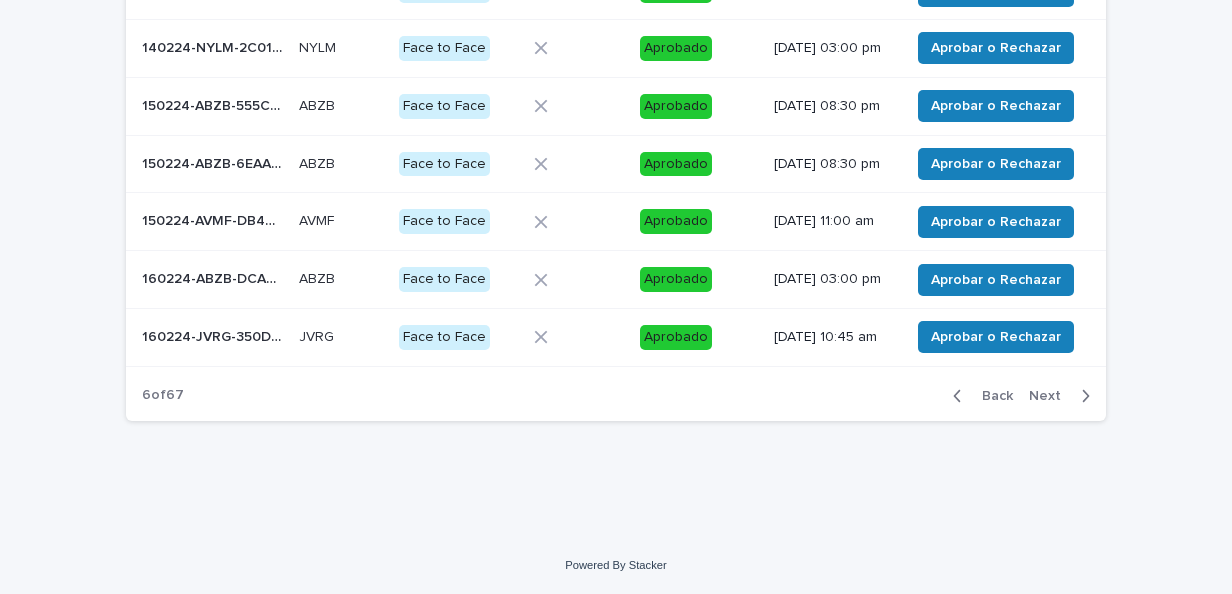 click on "Next" at bounding box center [1063, 396] 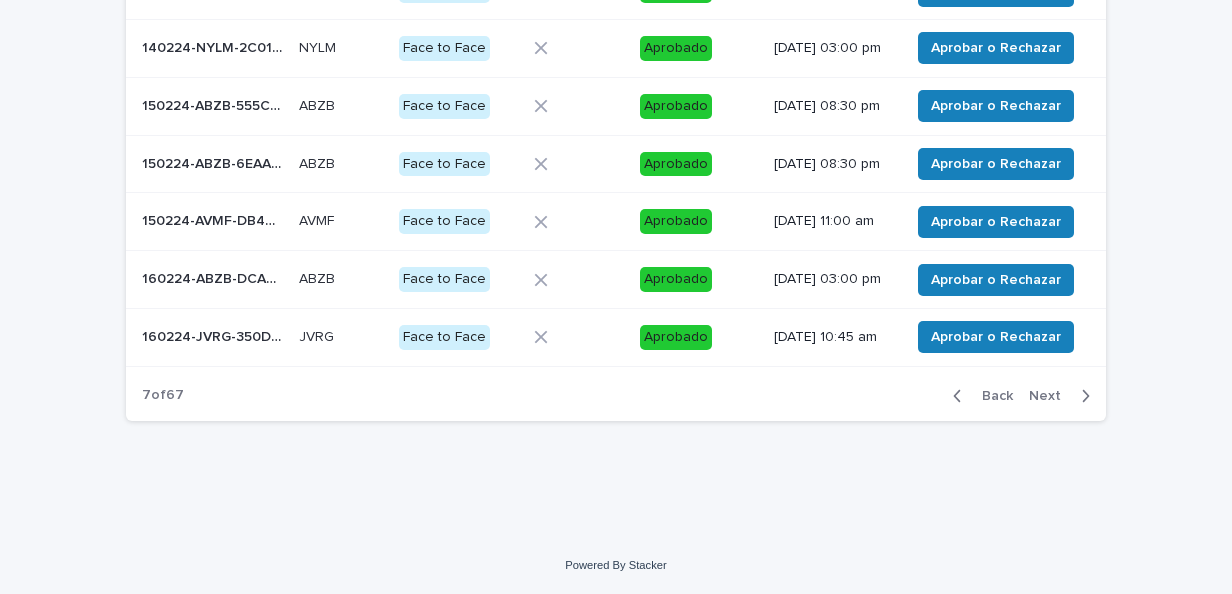 click on "Next" at bounding box center (1063, 396) 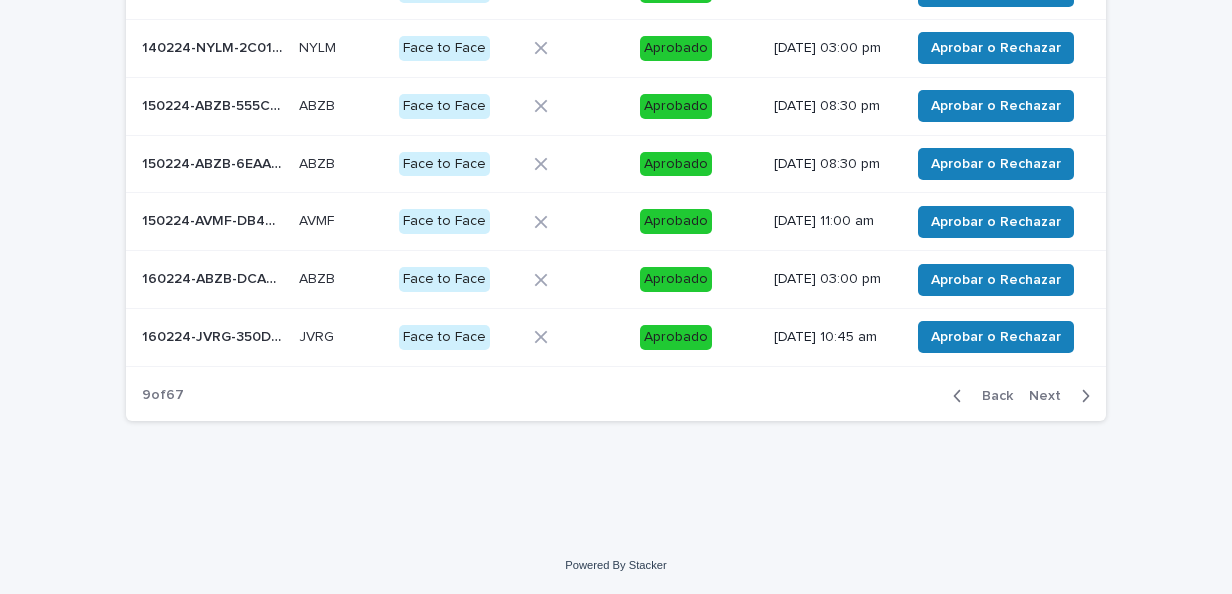 click on "Next" at bounding box center [1063, 396] 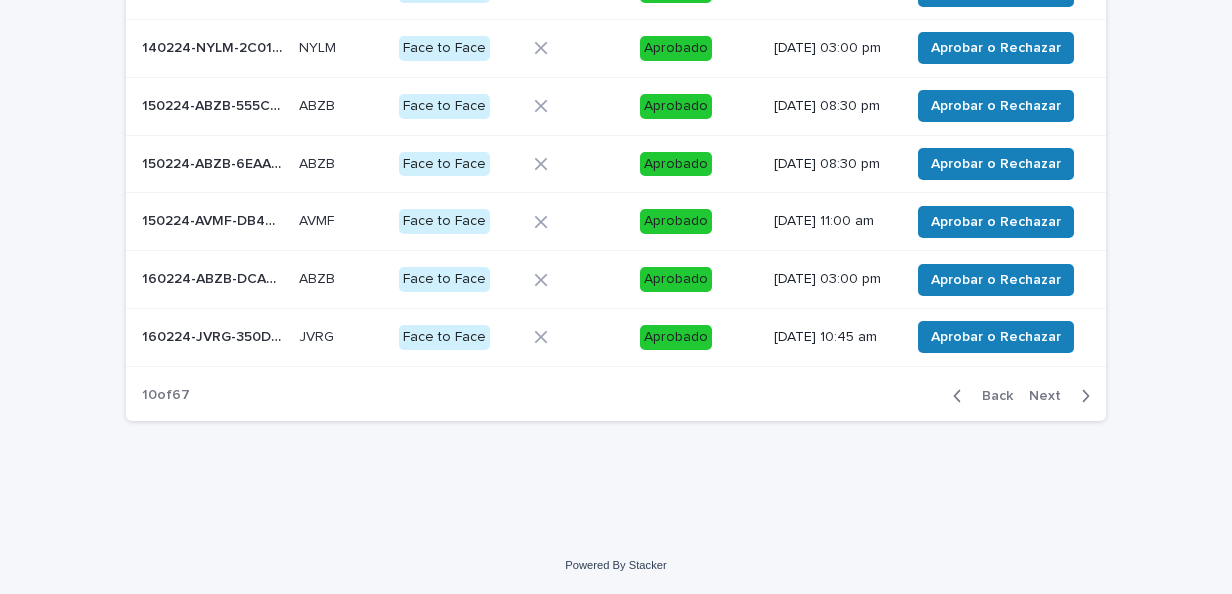 click on "Next" at bounding box center (1063, 396) 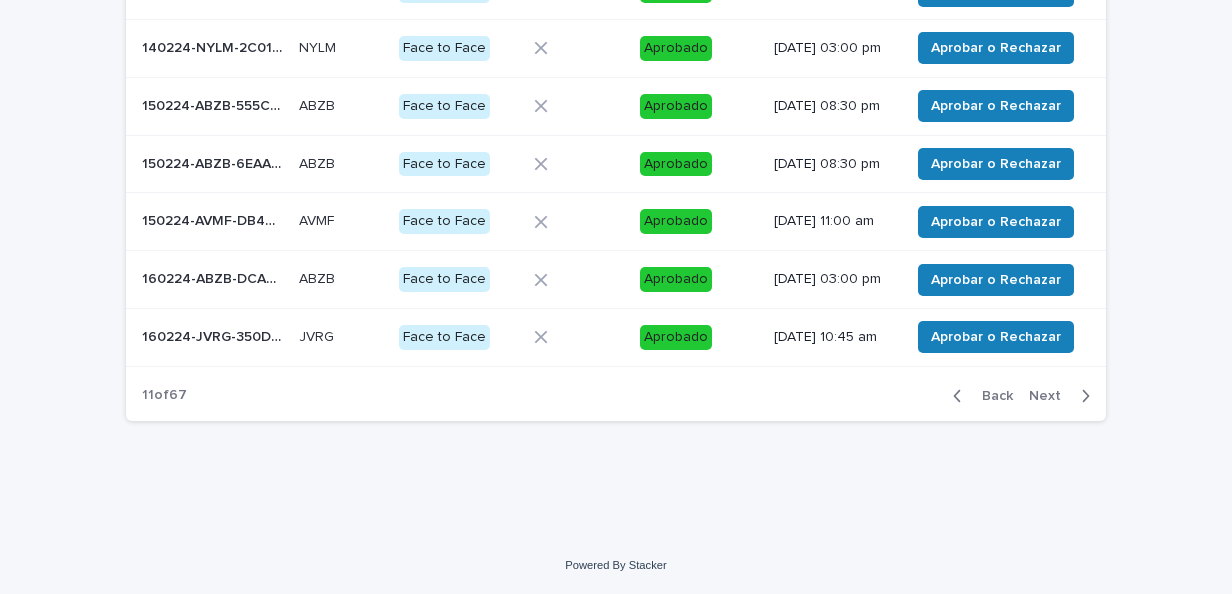 click on "Next" at bounding box center [1063, 396] 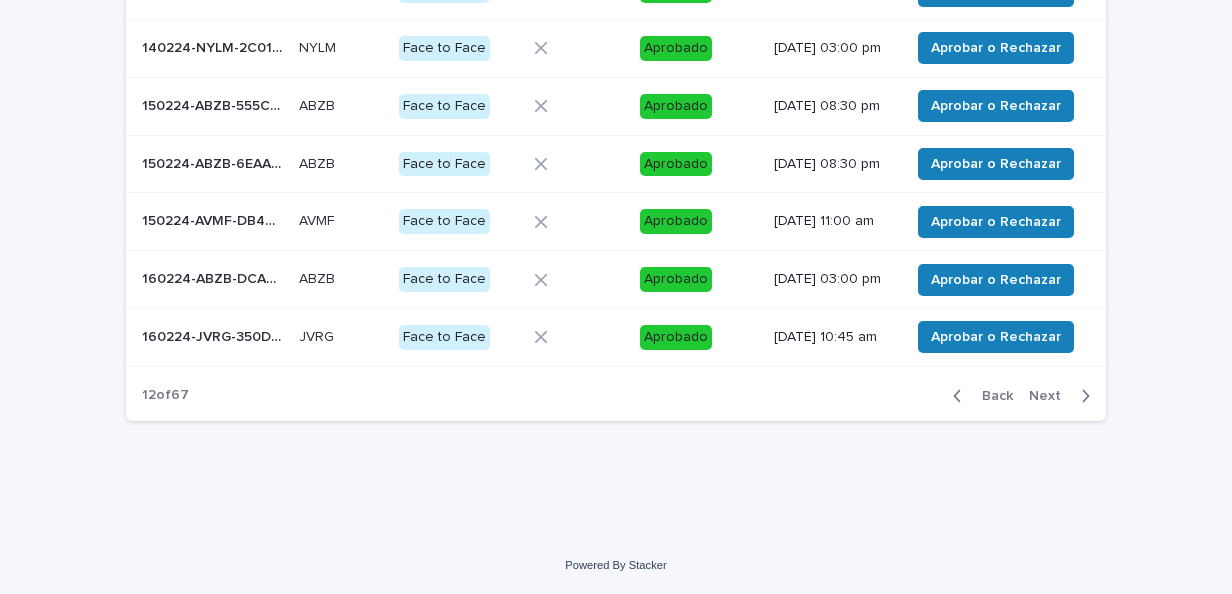 click on "Next" at bounding box center [1063, 396] 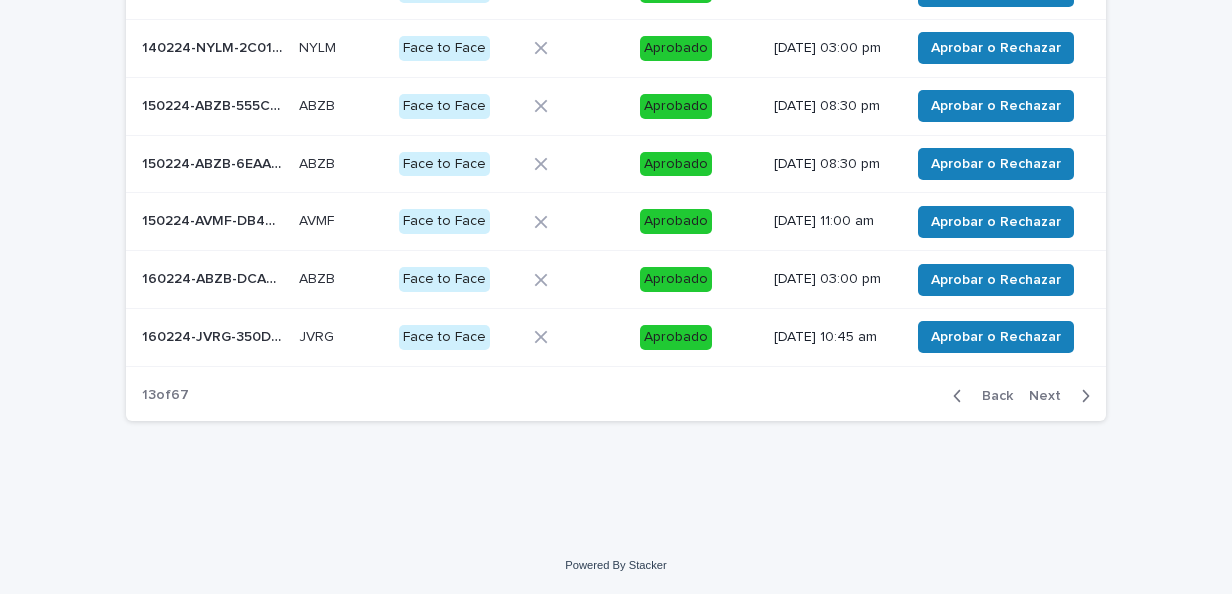 click on "Next" at bounding box center (1063, 396) 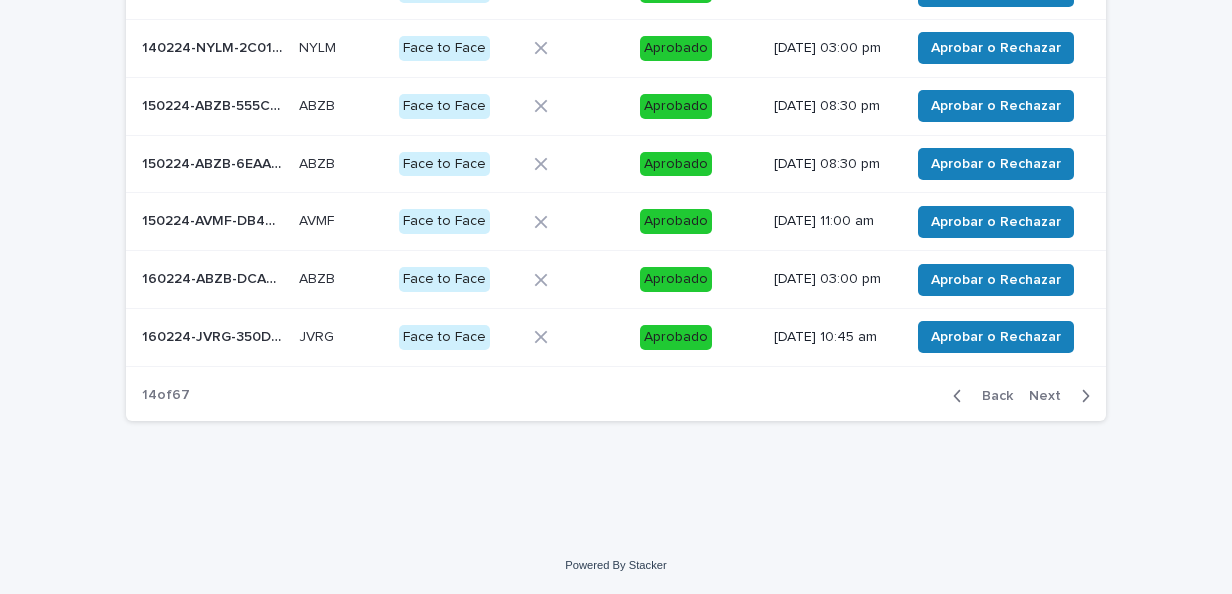 click on "Next" at bounding box center [1063, 396] 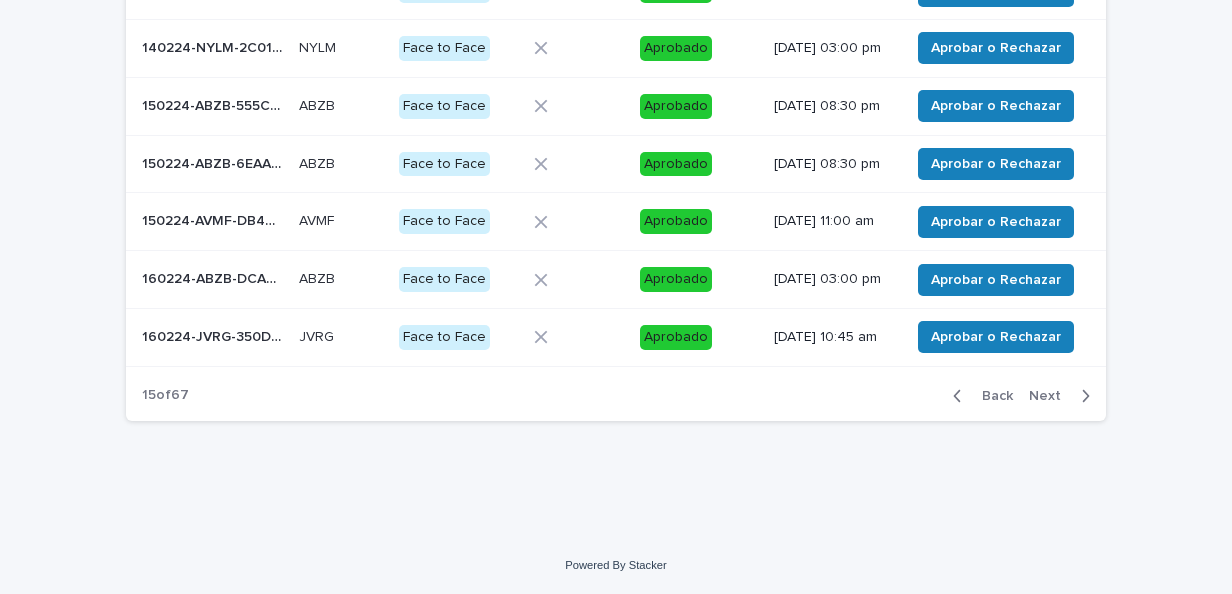 click on "Next" at bounding box center (1063, 396) 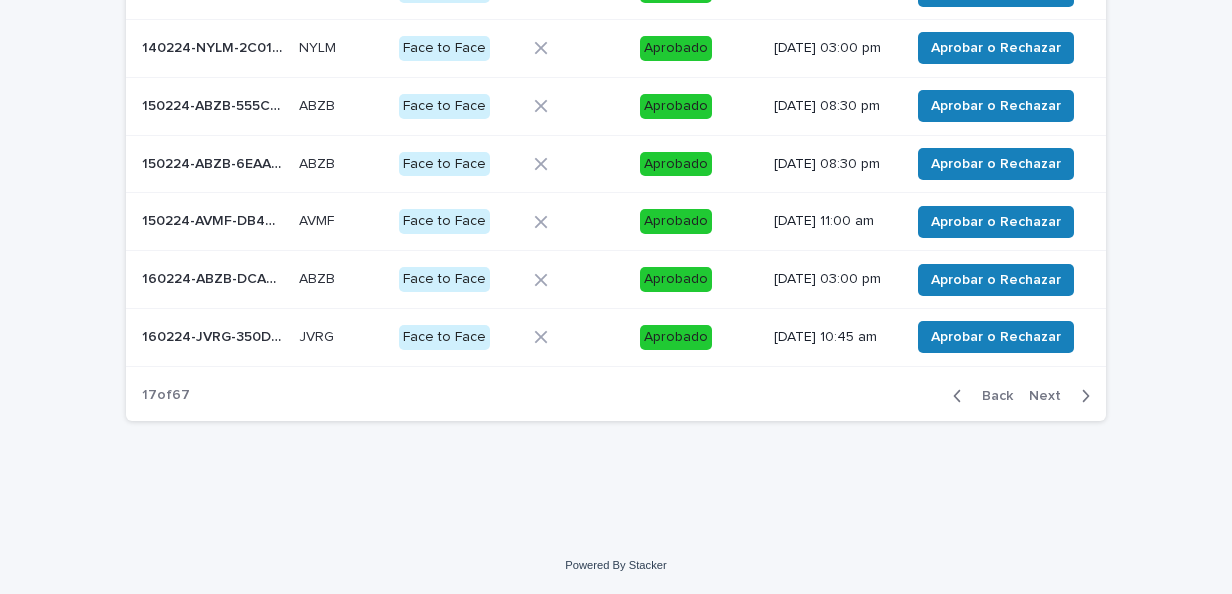 click on "Next" at bounding box center [1063, 396] 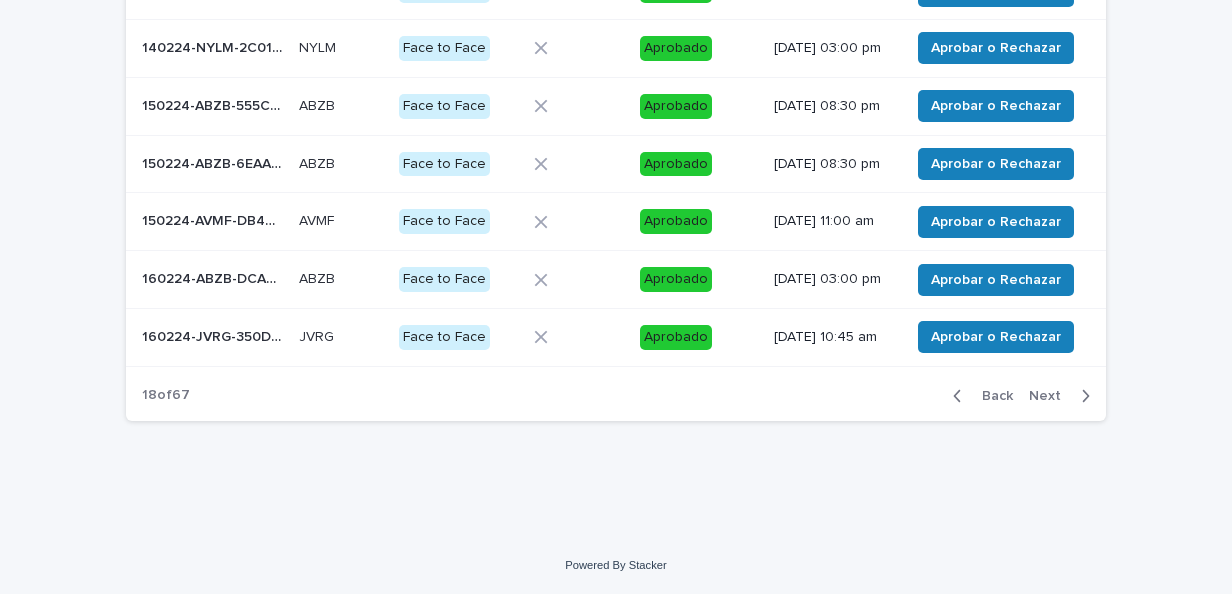 click on "Next" at bounding box center (1063, 396) 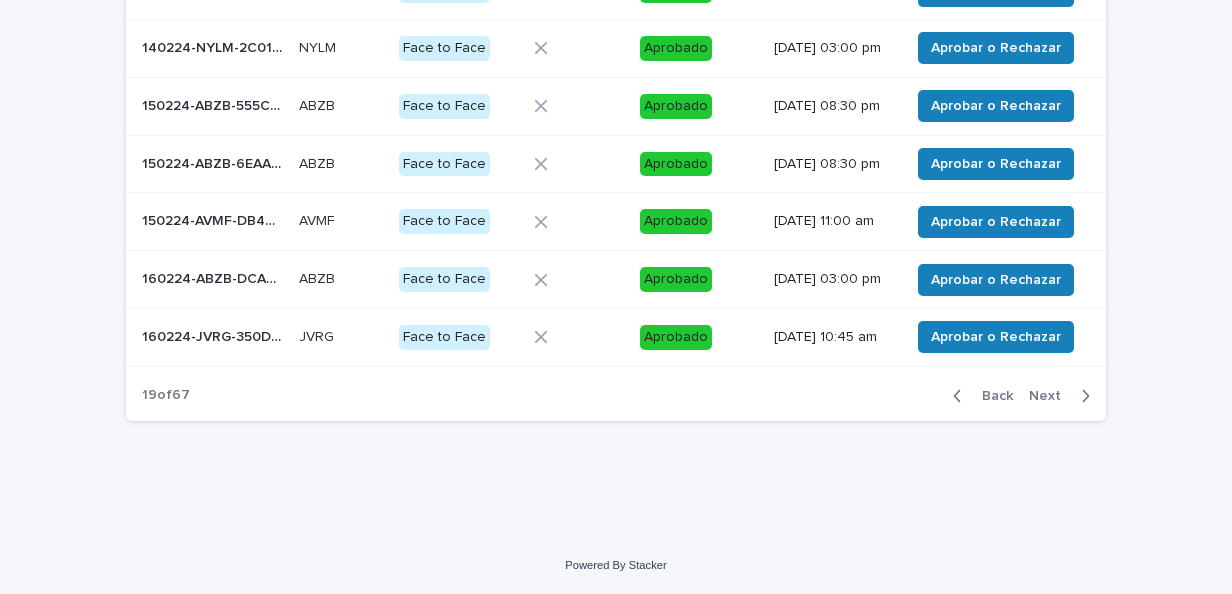 click on "Next" at bounding box center [1063, 396] 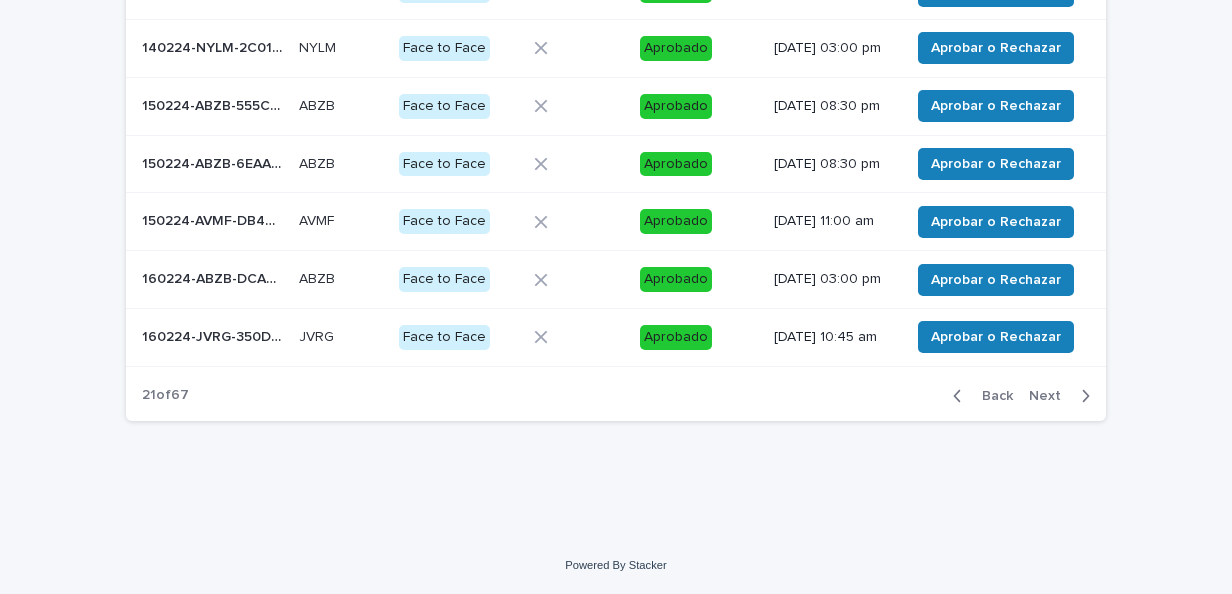click on "Next" at bounding box center (1063, 396) 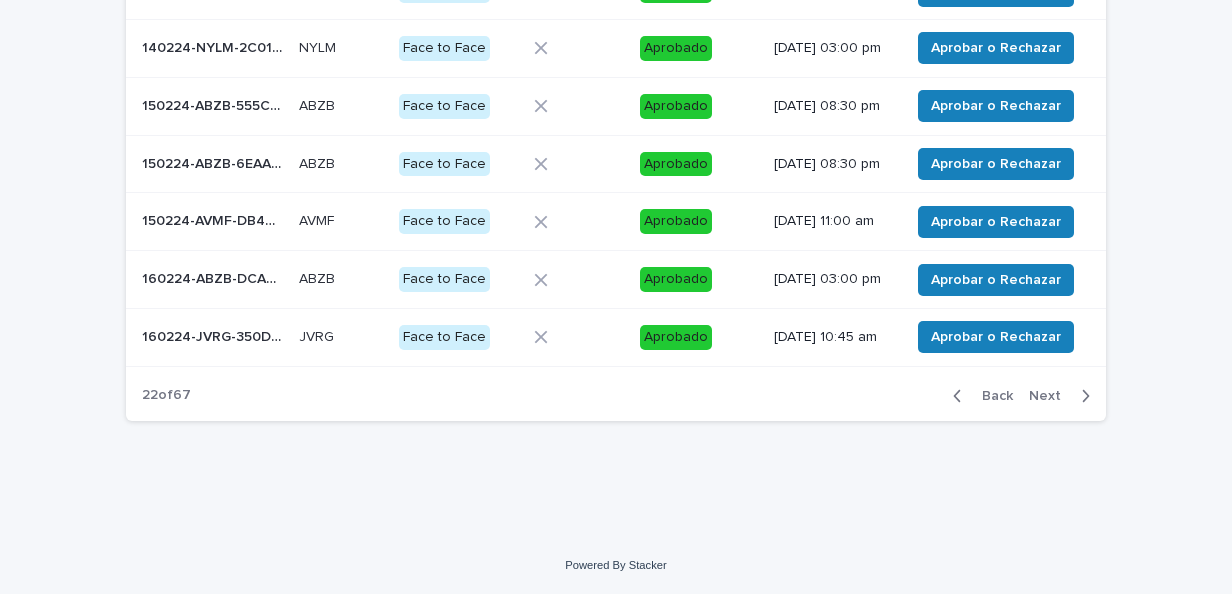 click on "Next" at bounding box center [1063, 396] 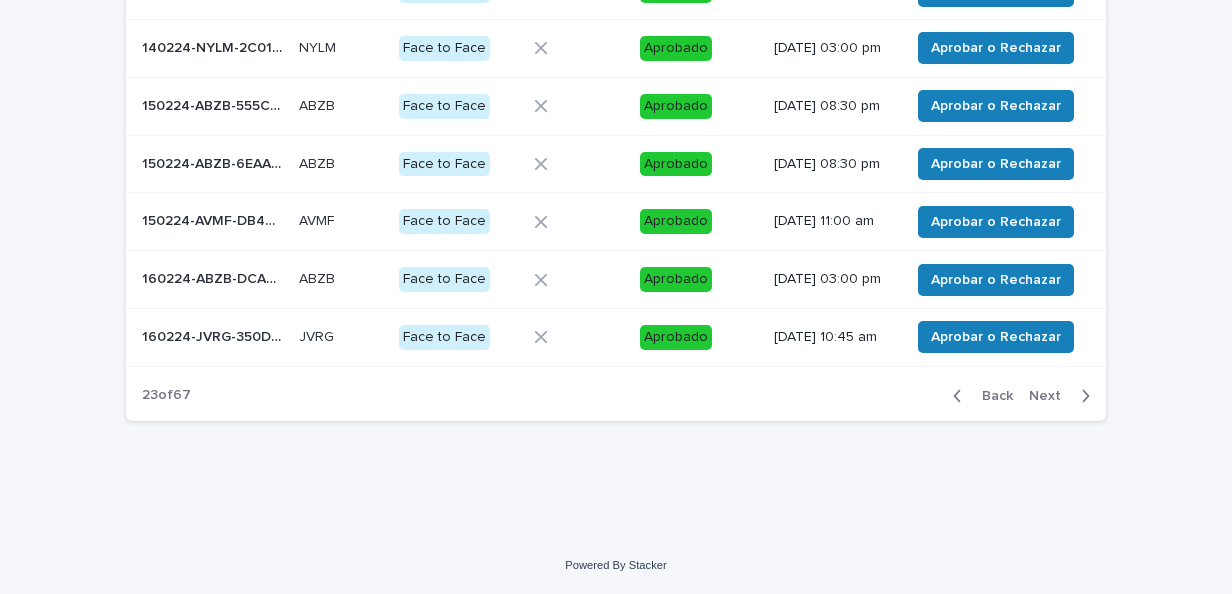 click on "Next" at bounding box center [1063, 396] 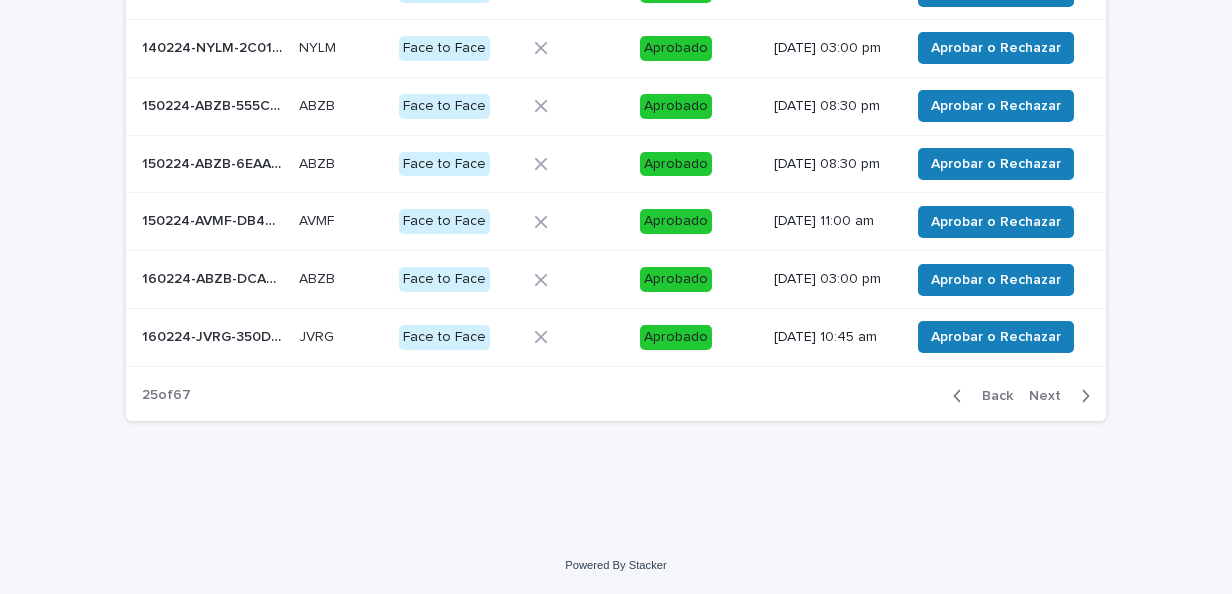 click on "Next" at bounding box center (1063, 396) 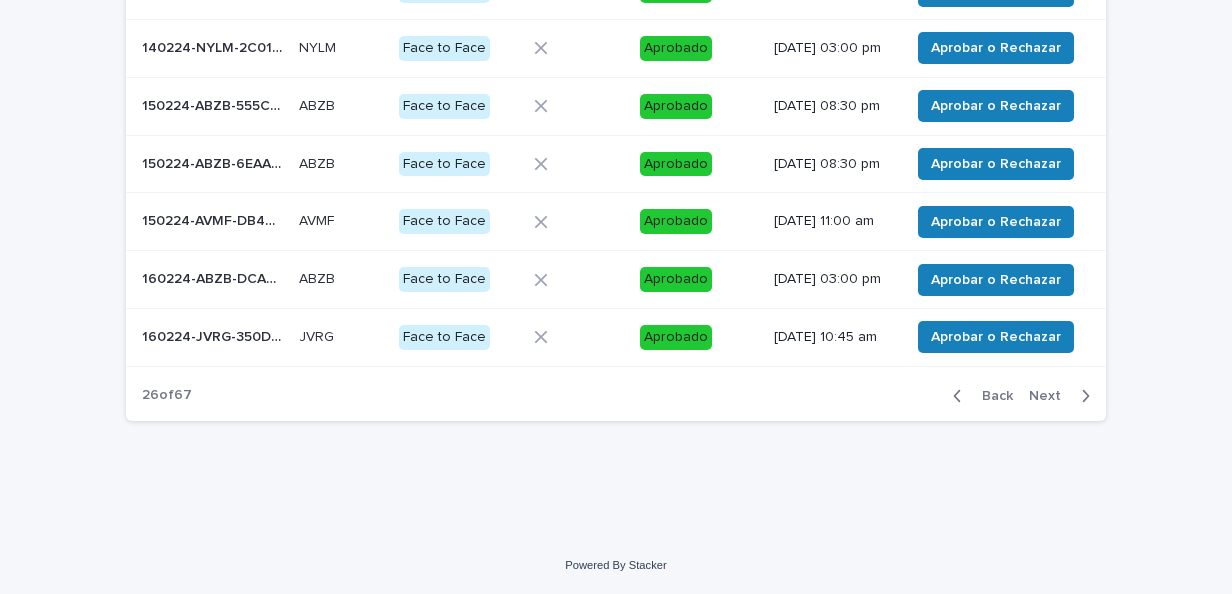 click on "Next" at bounding box center (1063, 396) 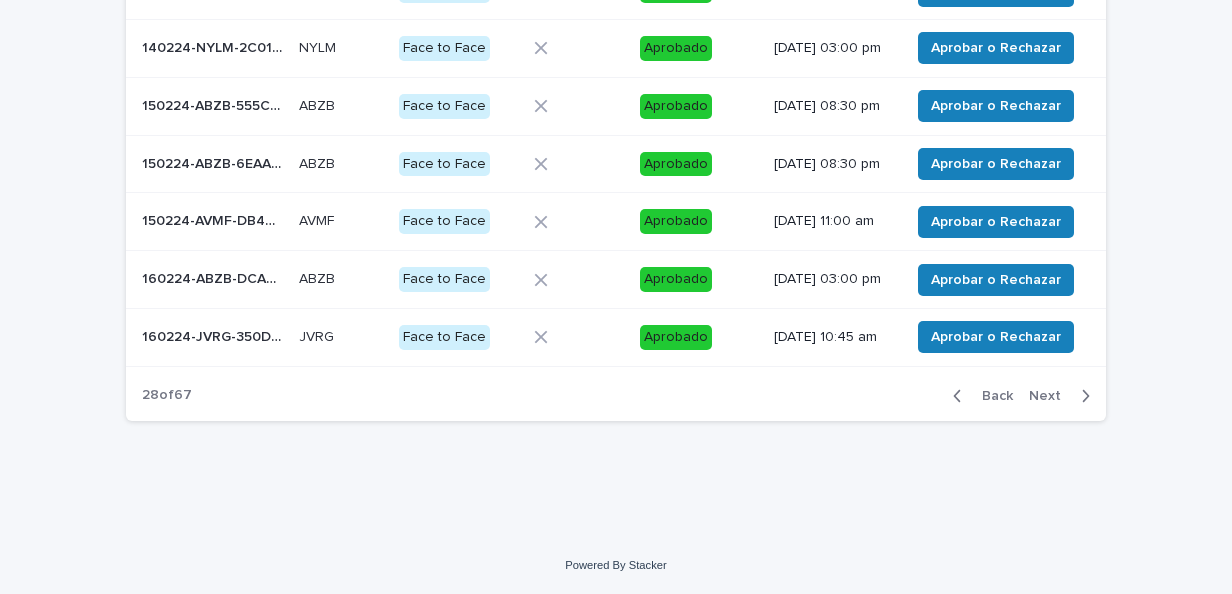 click on "Next" at bounding box center [1063, 396] 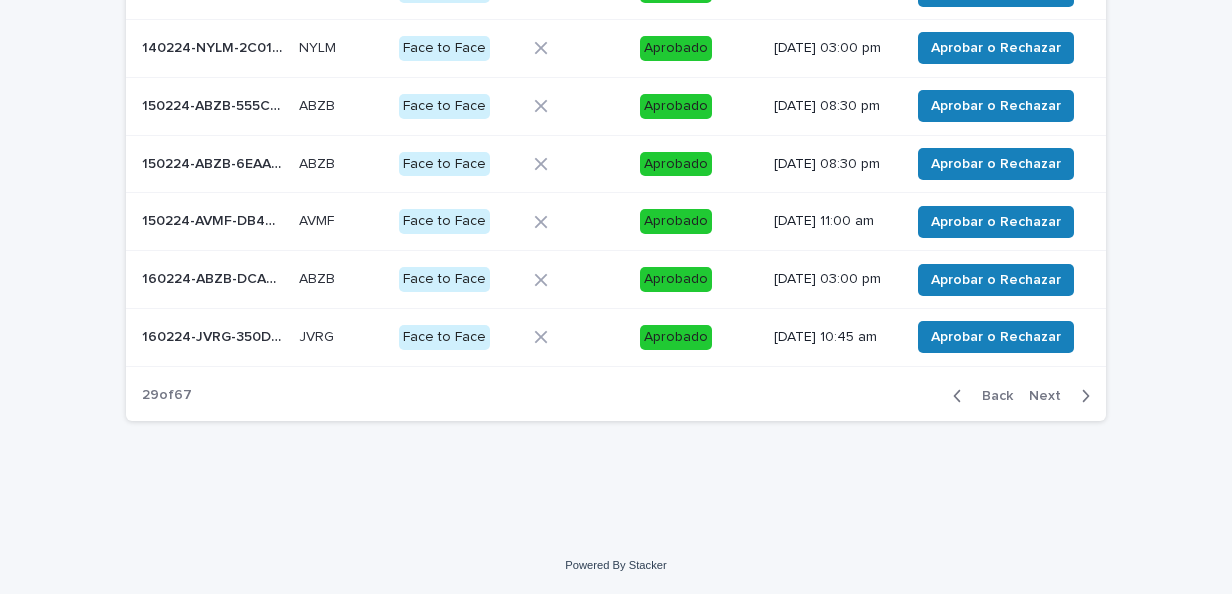 click on "Next" at bounding box center [1063, 396] 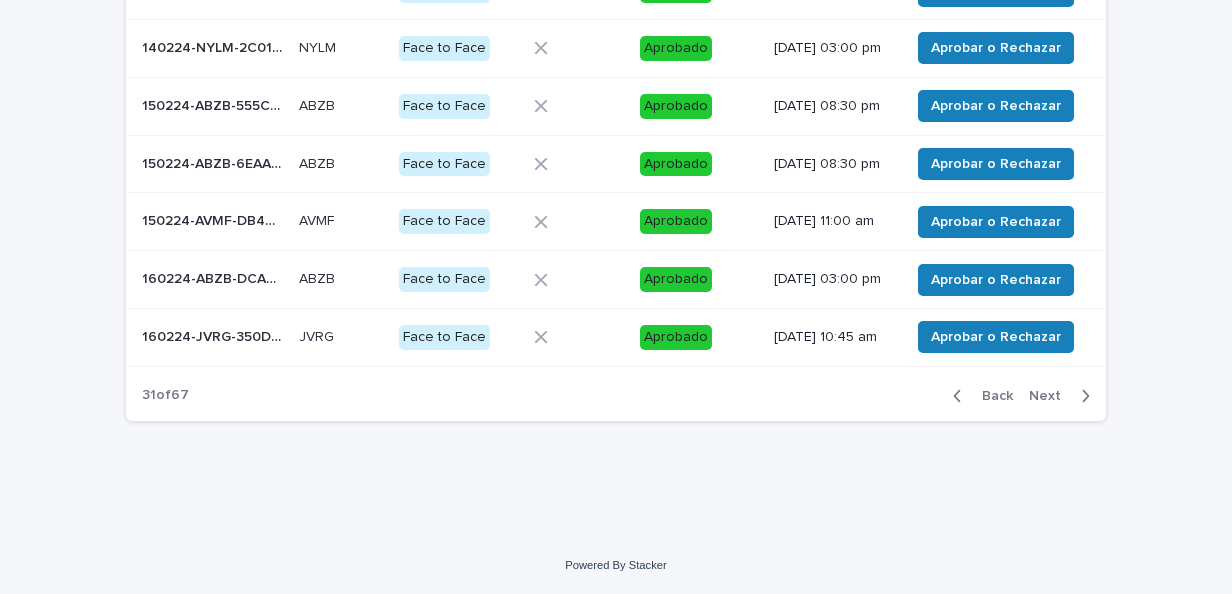 click on "Next" at bounding box center [1063, 396] 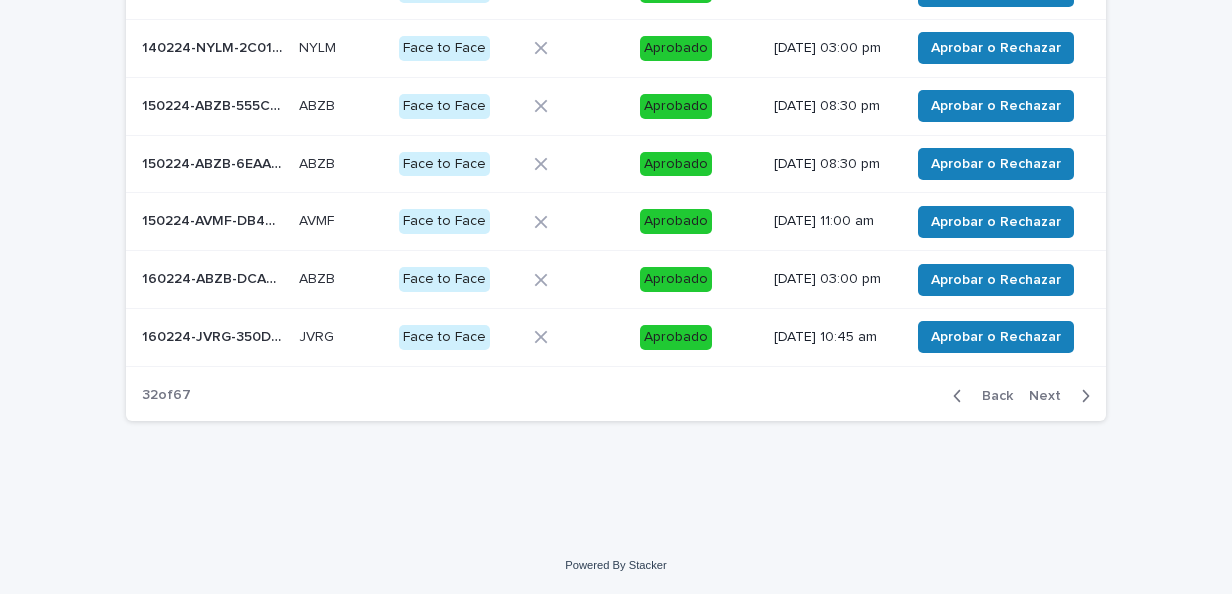 click on "Next" at bounding box center [1063, 396] 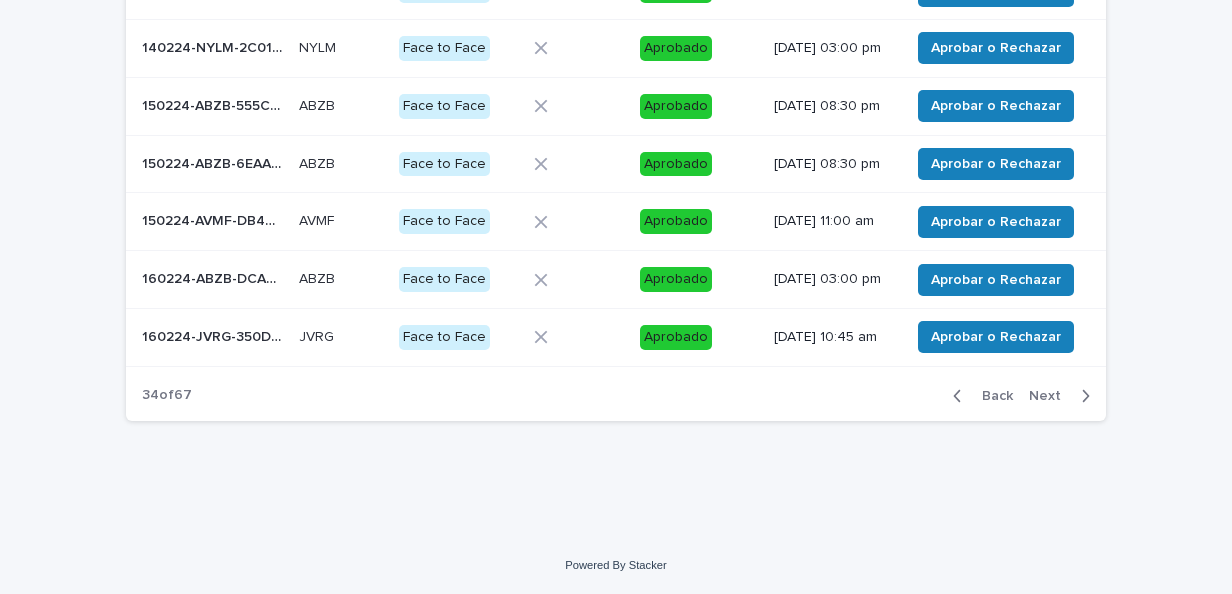 click on "Next" at bounding box center [1063, 396] 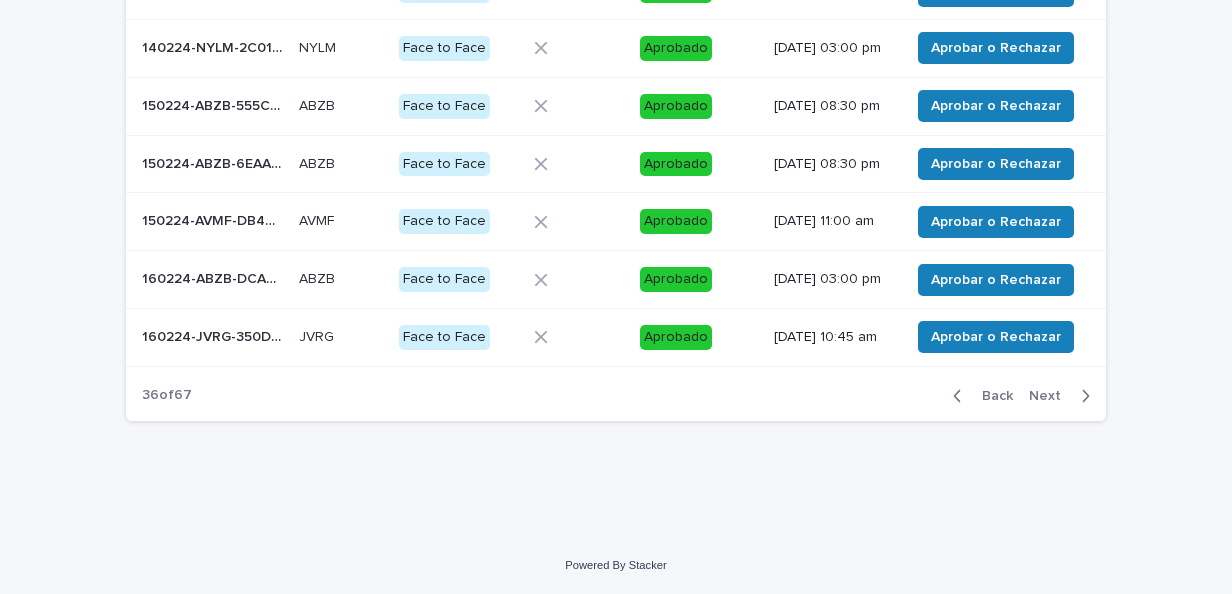 click on "Next" at bounding box center (1063, 396) 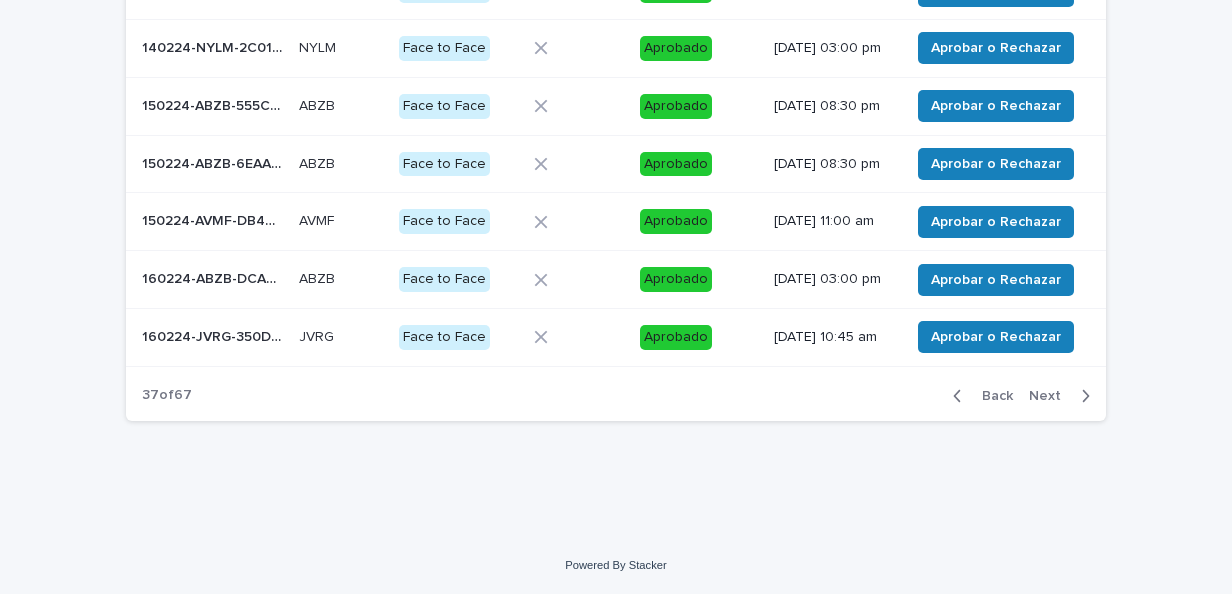 click on "Next" at bounding box center (1063, 396) 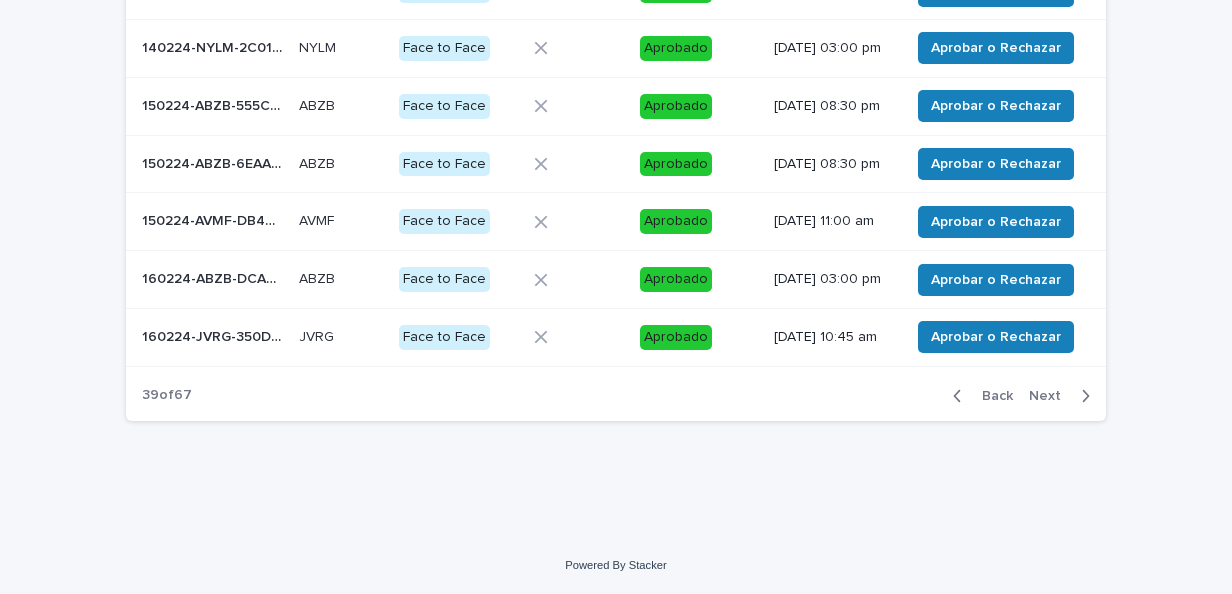 click on "Next" at bounding box center (1063, 396) 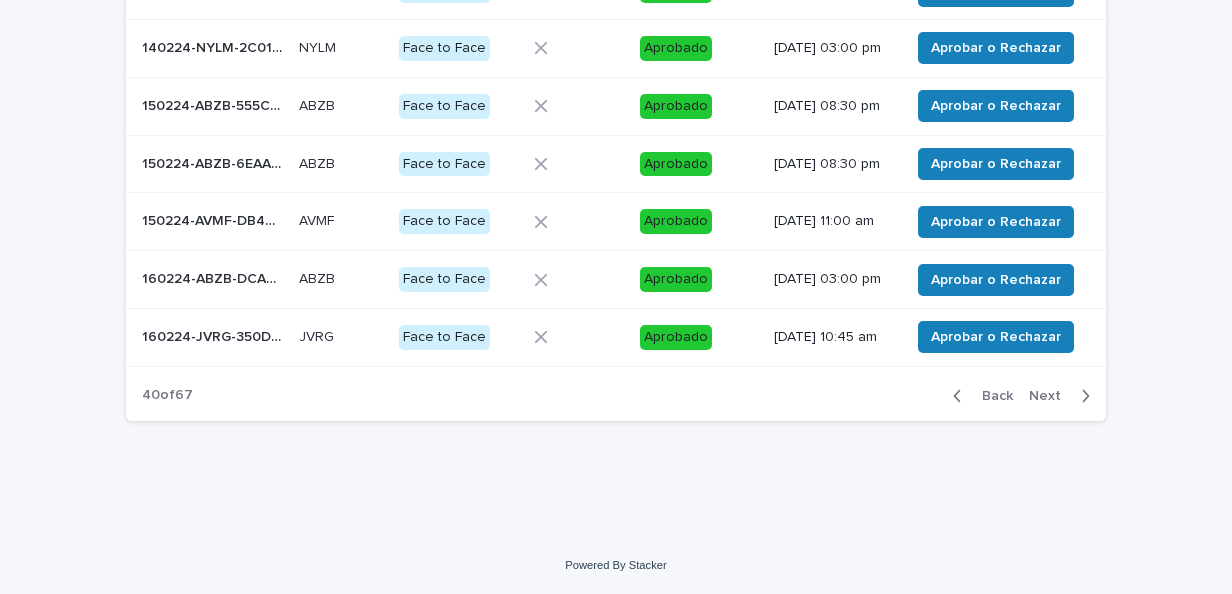 click on "Next" at bounding box center [1063, 396] 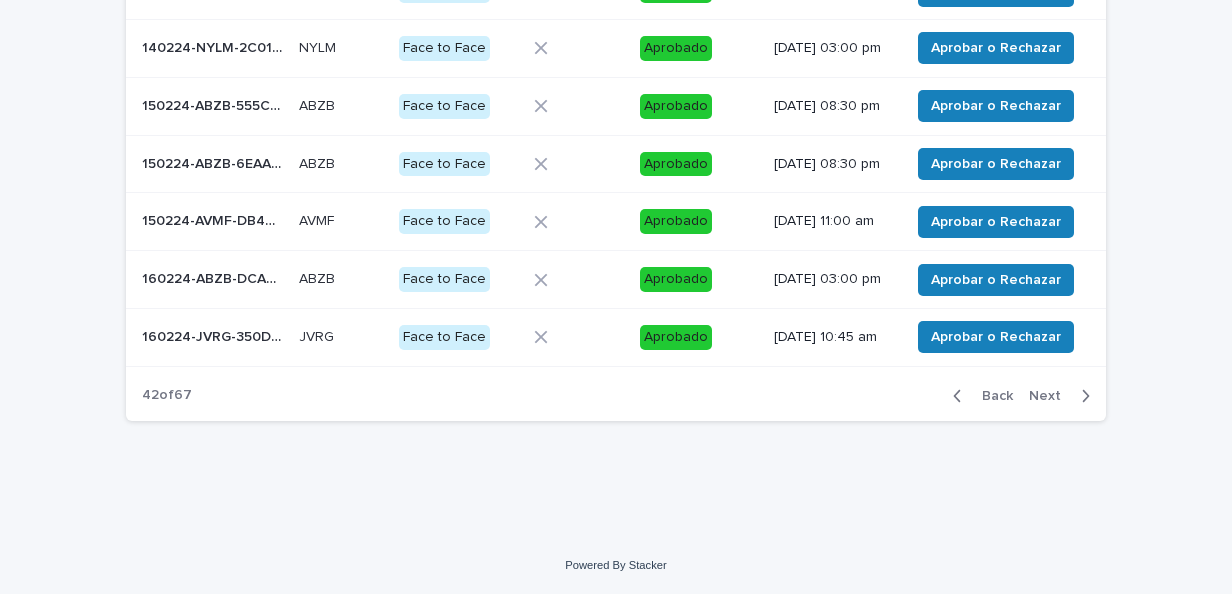 click on "Next" at bounding box center [1063, 396] 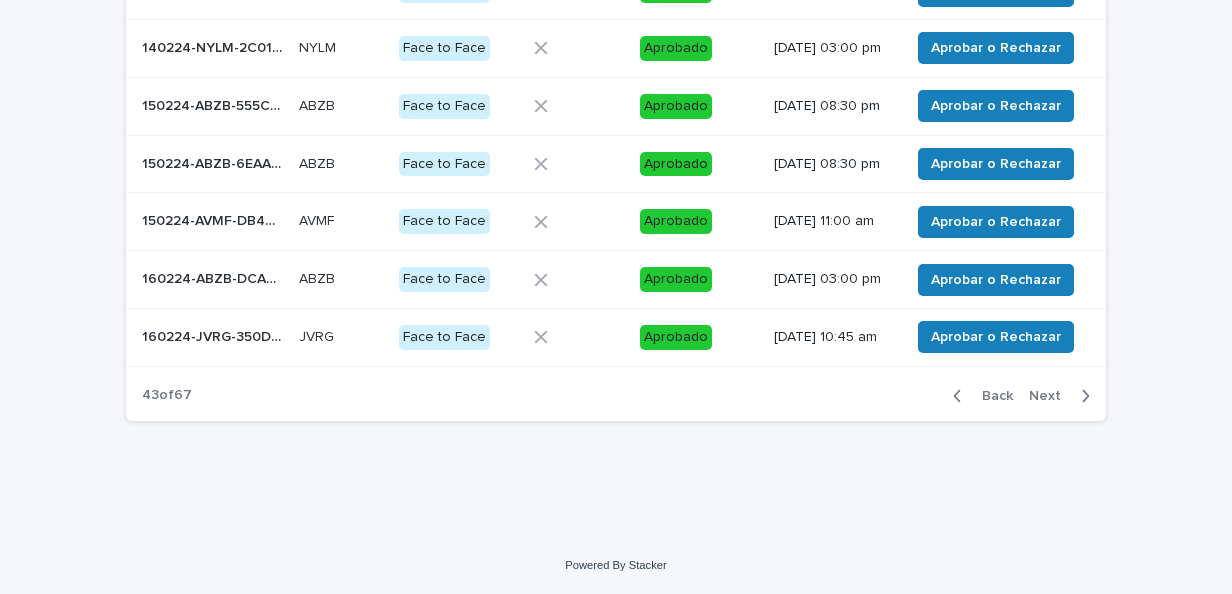 click on "Next" at bounding box center [1063, 396] 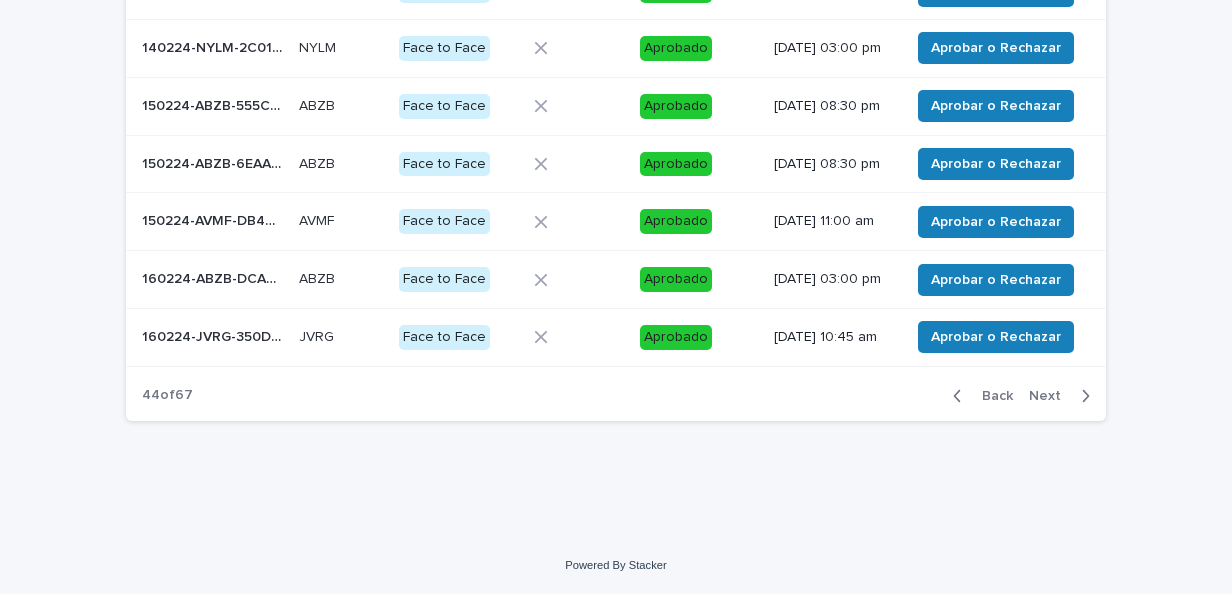click on "Next" at bounding box center [1063, 396] 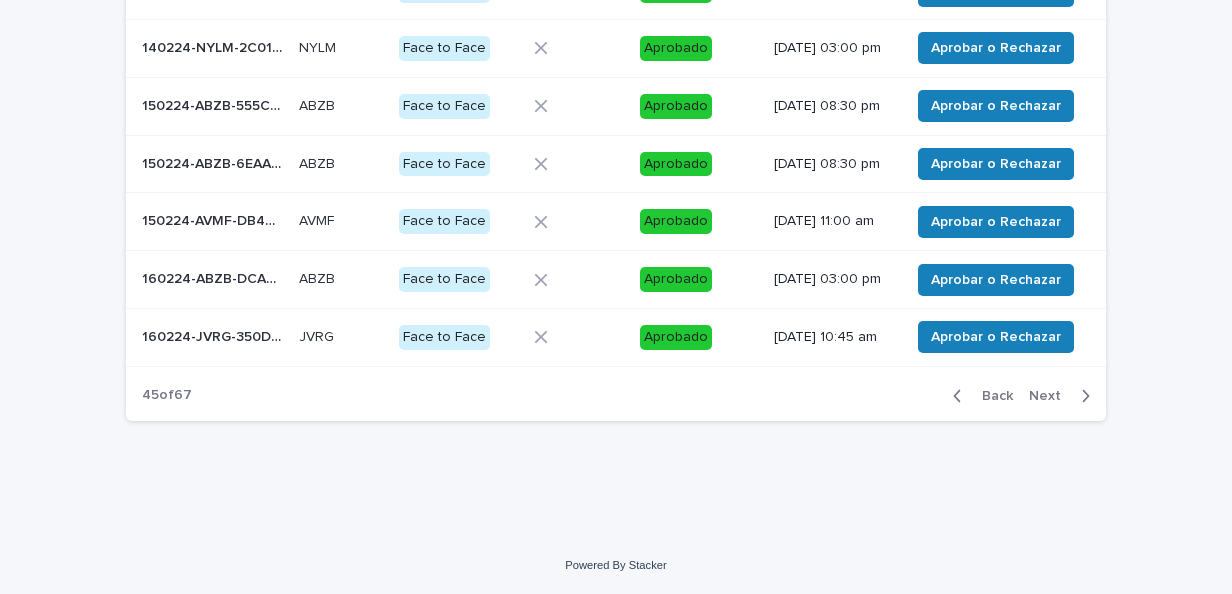 click on "Next" at bounding box center (1063, 396) 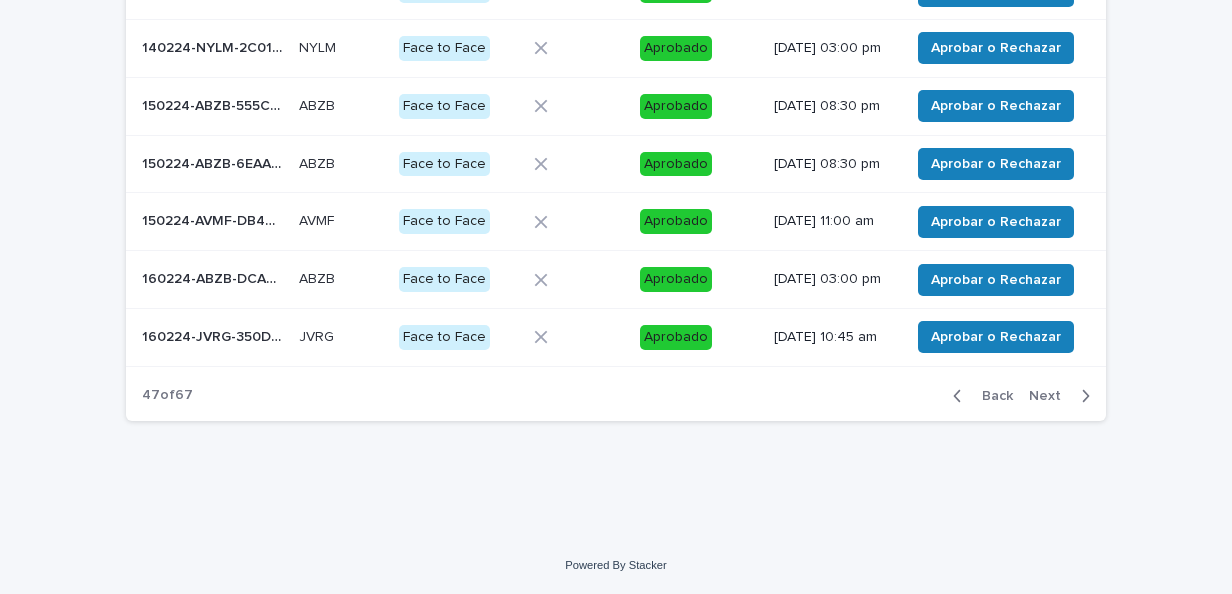 click on "Next" at bounding box center [1063, 396] 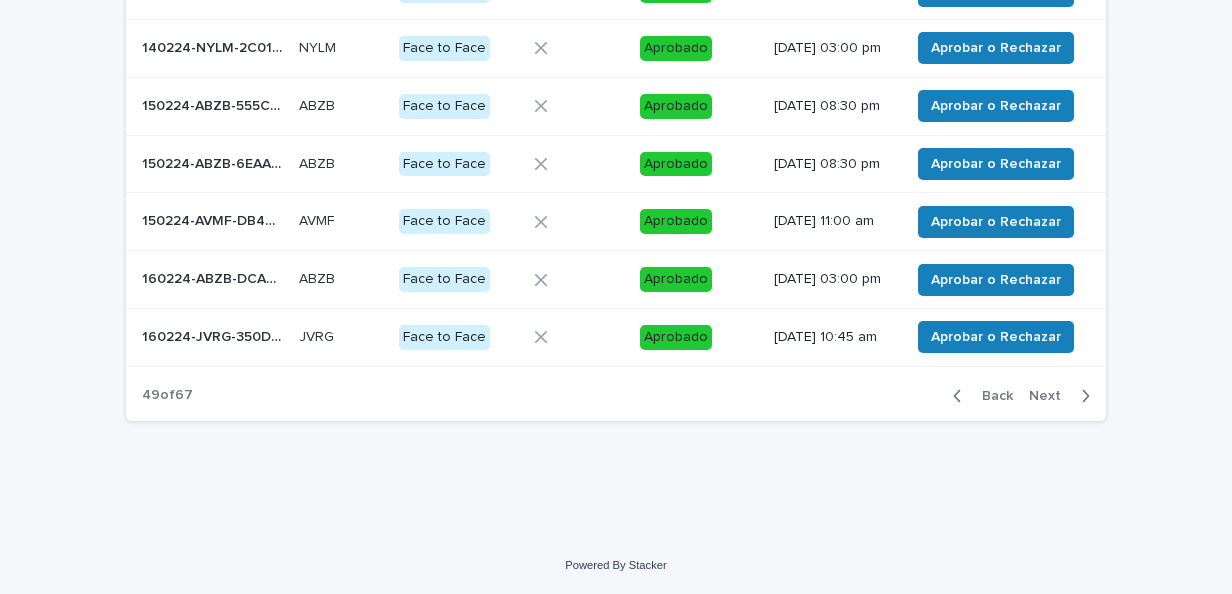 click on "Next" at bounding box center (1063, 396) 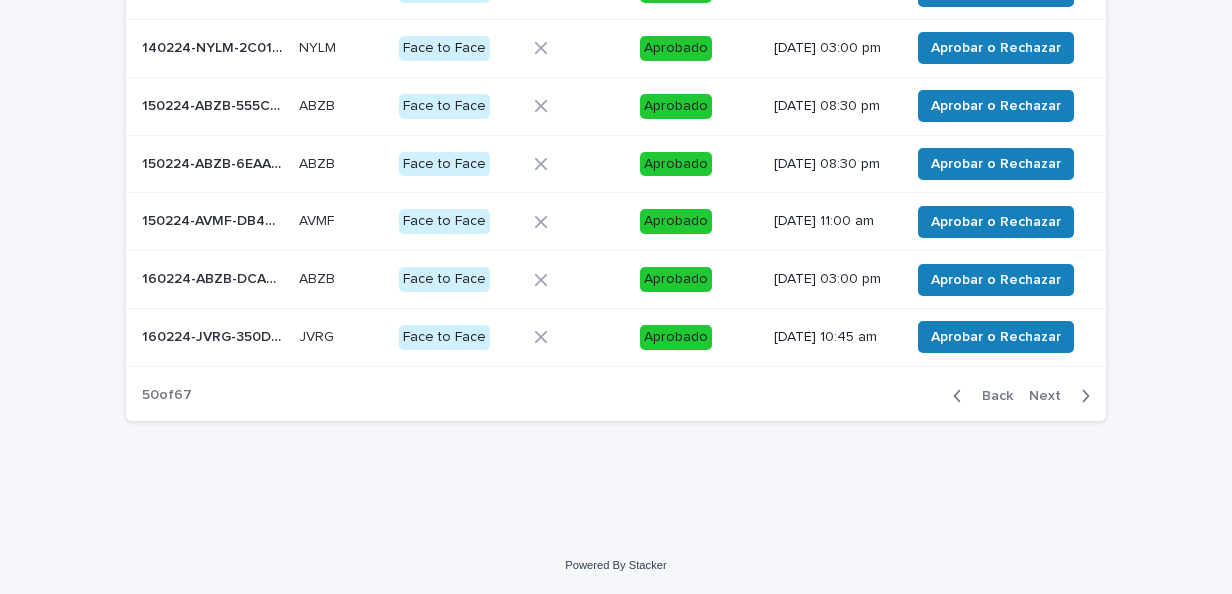 click on "Next" at bounding box center (1063, 396) 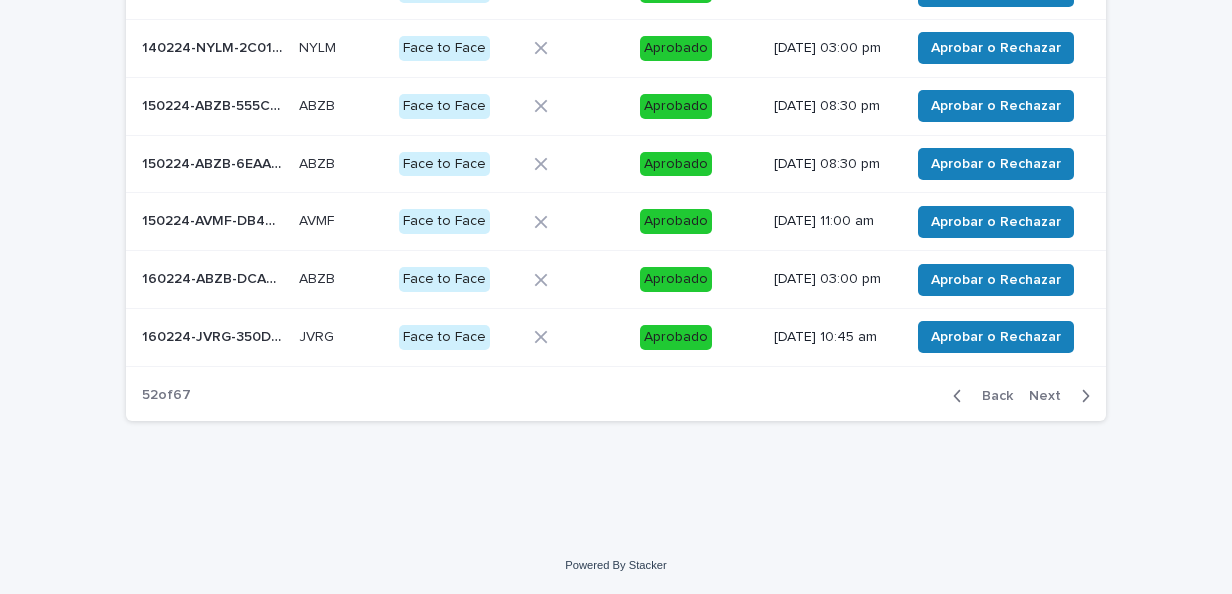 click on "Next" at bounding box center [1063, 396] 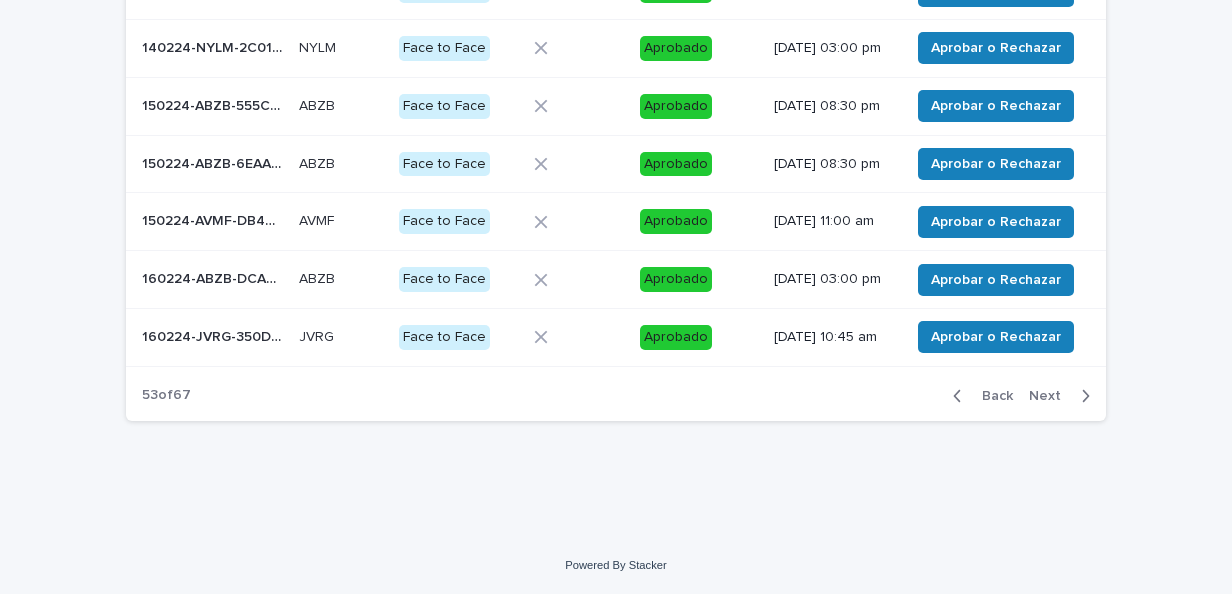 click on "Next" at bounding box center [1063, 396] 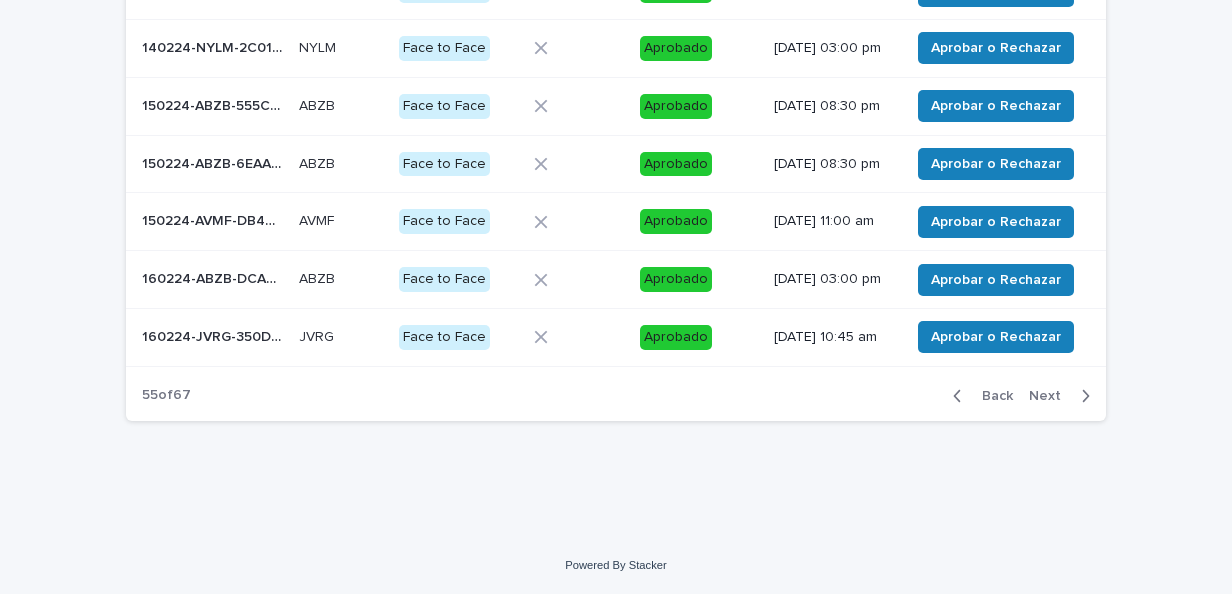 click on "Next" at bounding box center [1063, 396] 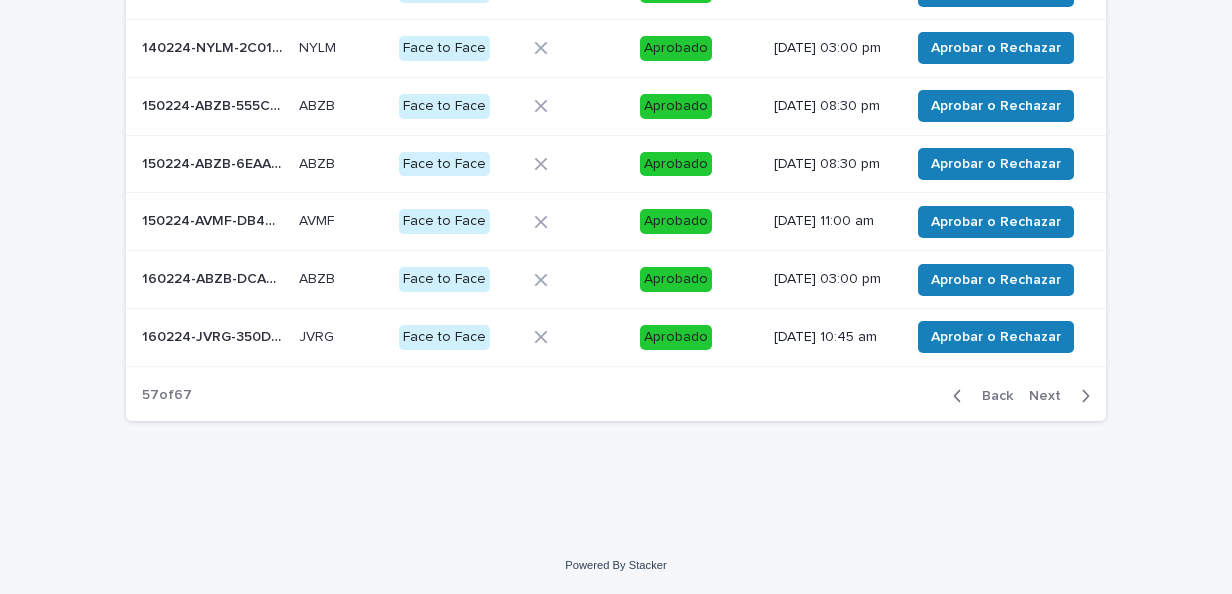click on "Next" at bounding box center [1063, 396] 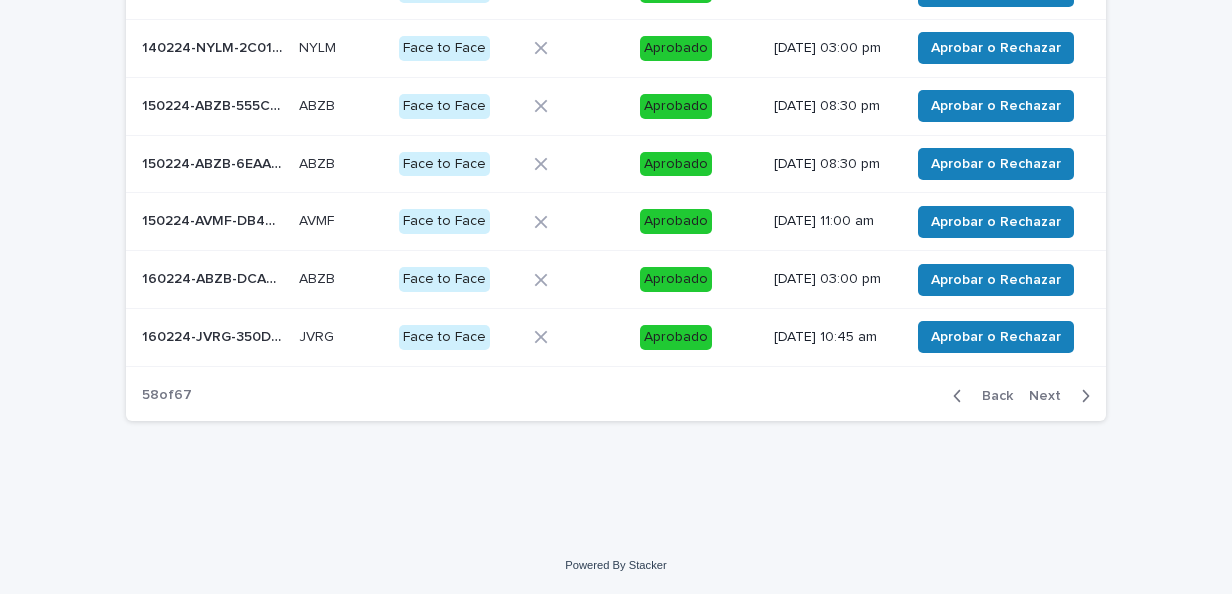 click on "Next" at bounding box center (1063, 396) 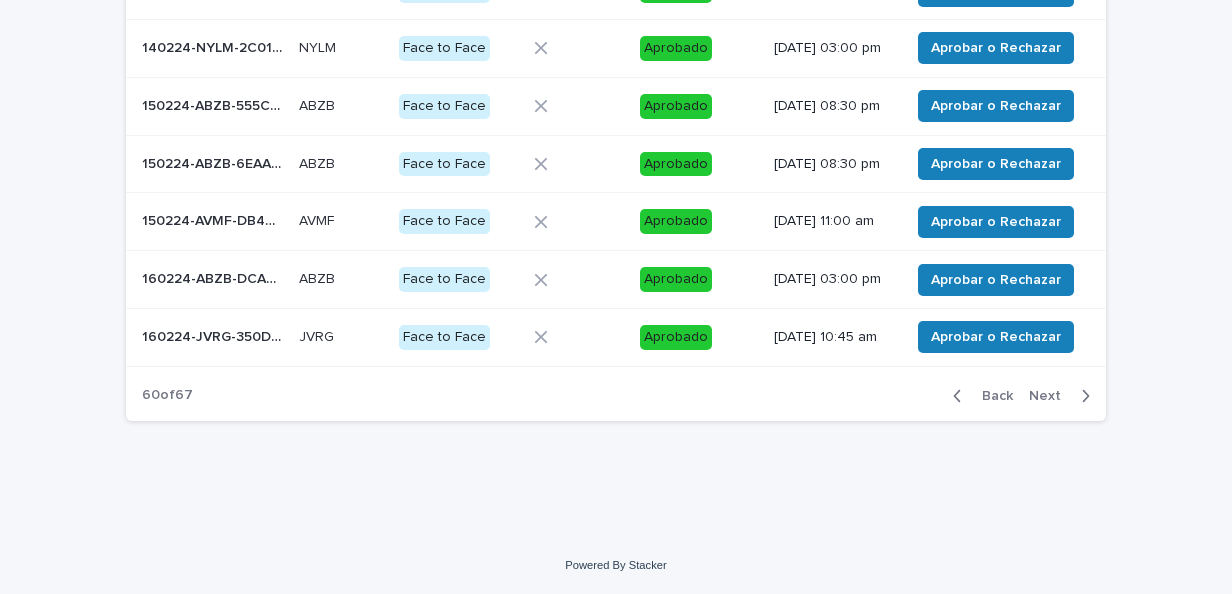 click on "Next" at bounding box center [1063, 396] 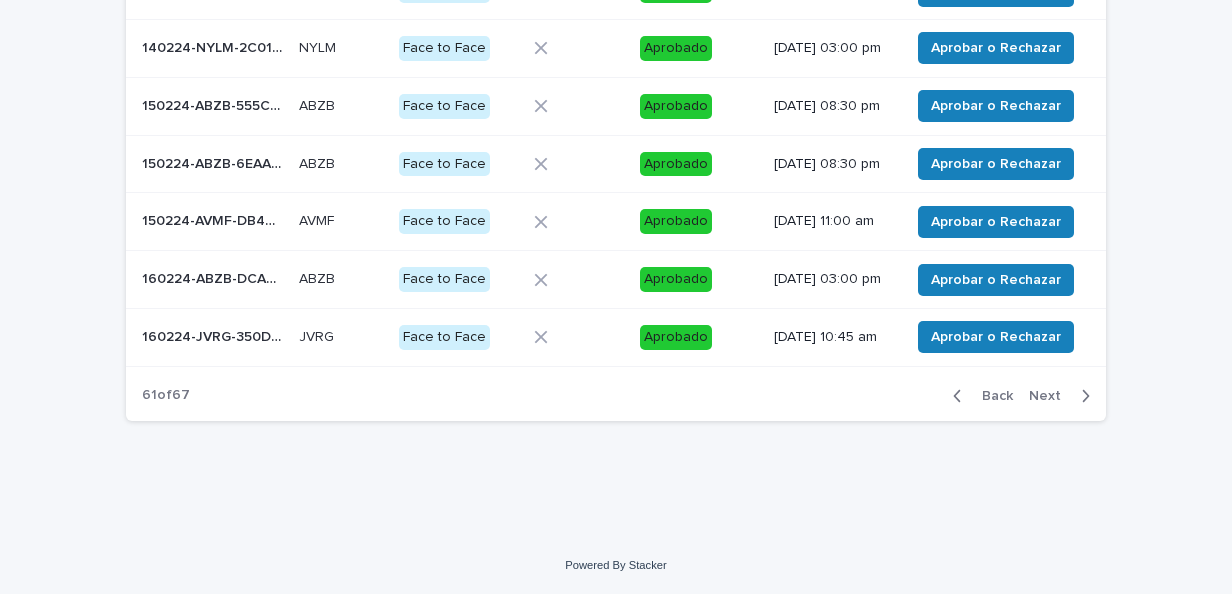 click on "Next" at bounding box center (1063, 396) 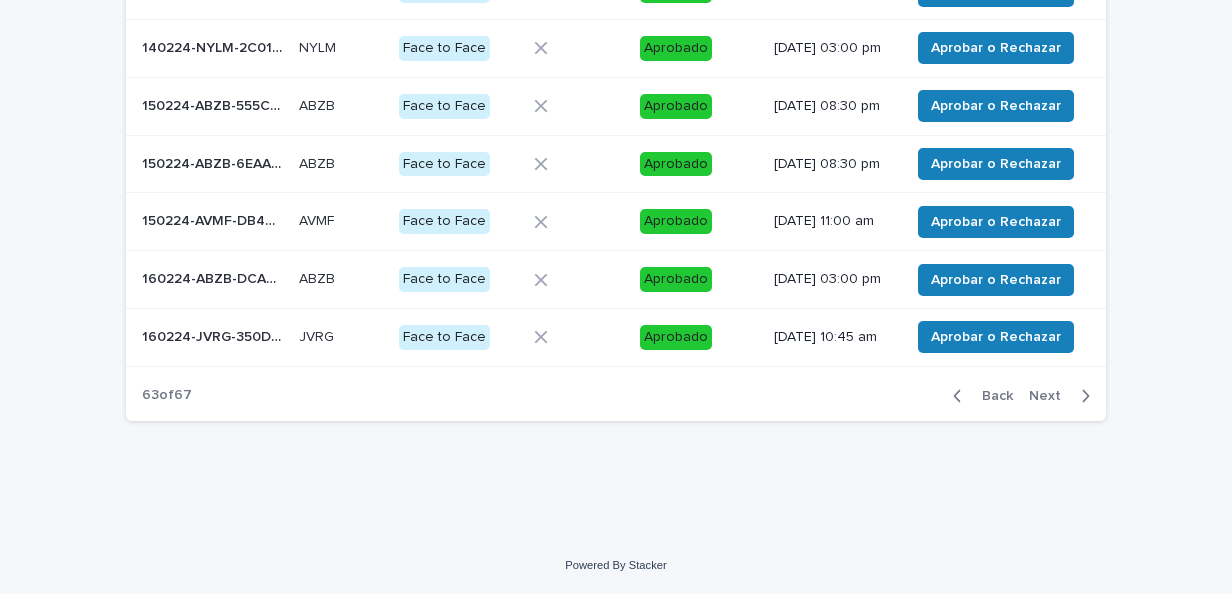 click on "Next" at bounding box center (1063, 396) 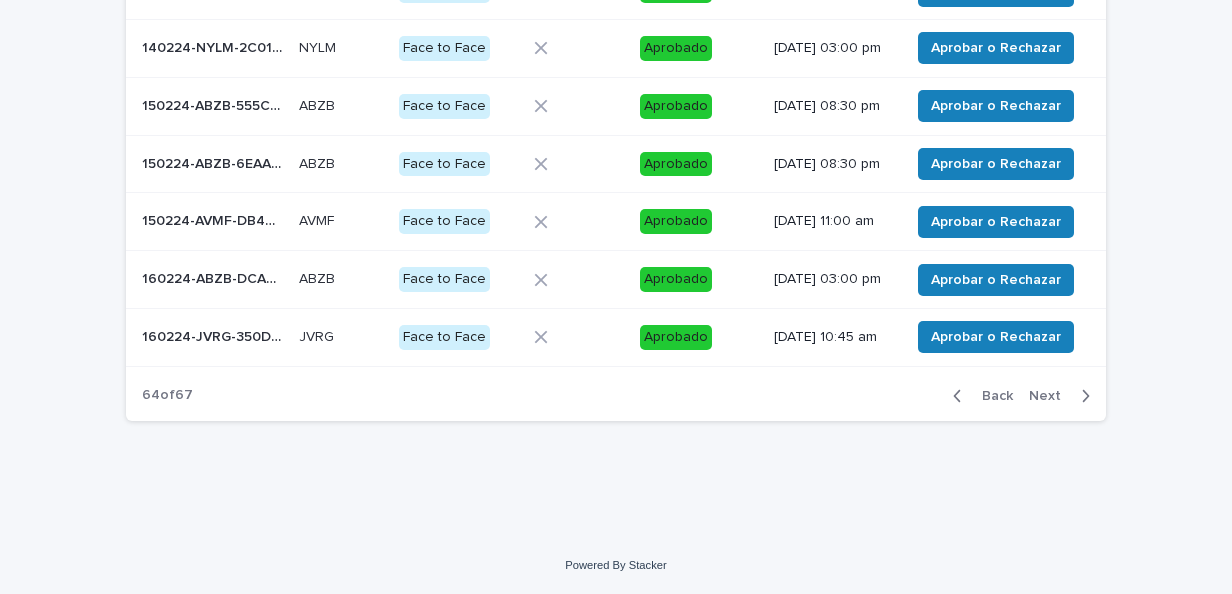 click on "Next" at bounding box center [1063, 396] 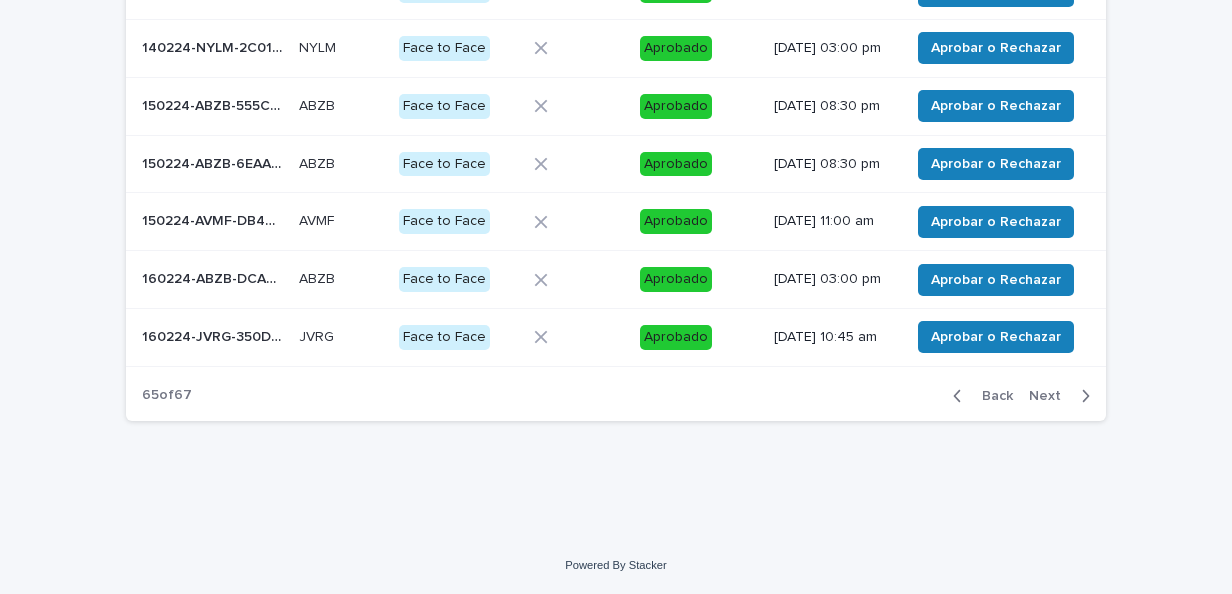 click on "Next" at bounding box center (1063, 396) 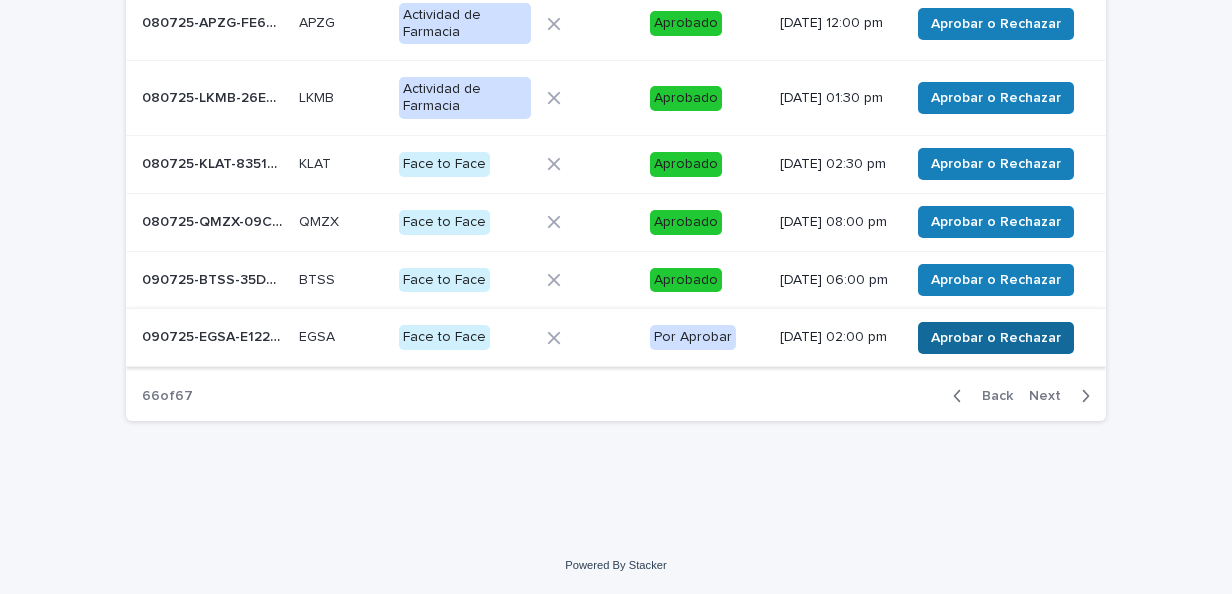 click on "Aprobar o Rechazar" at bounding box center [996, 338] 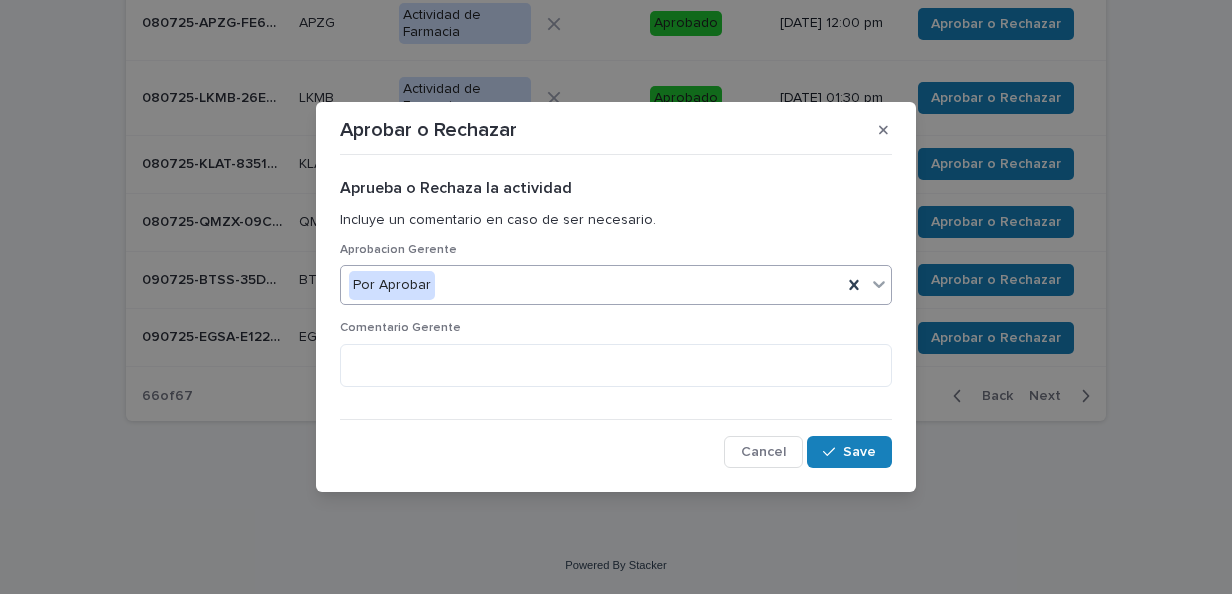 click on "Por Aprobar" at bounding box center (591, 285) 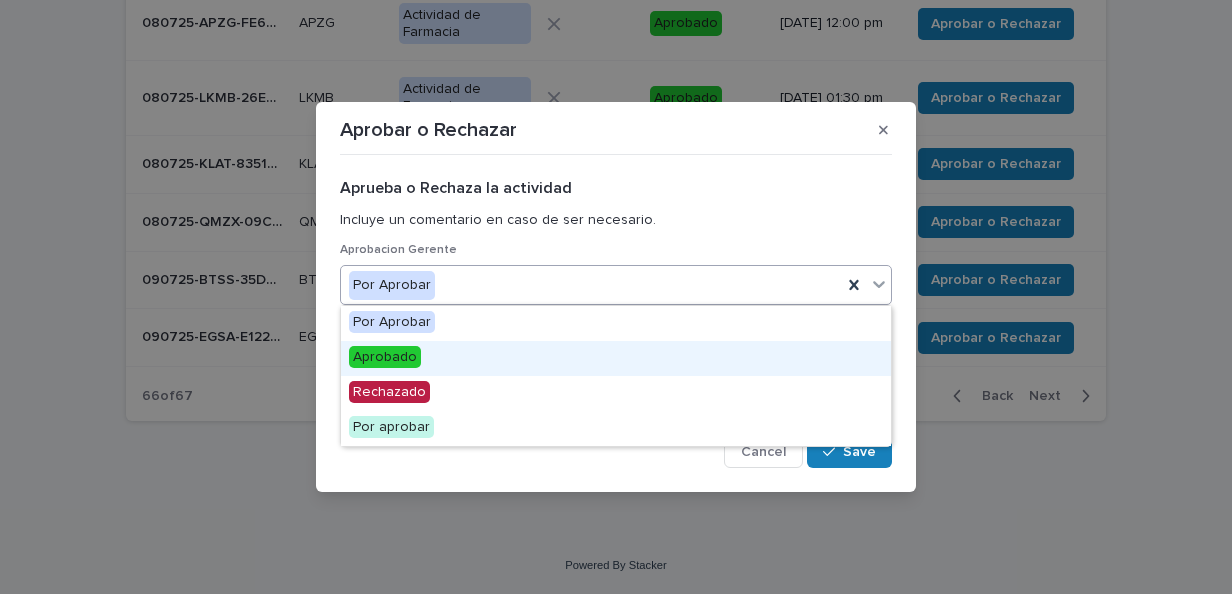 click on "Aprobado" at bounding box center [616, 358] 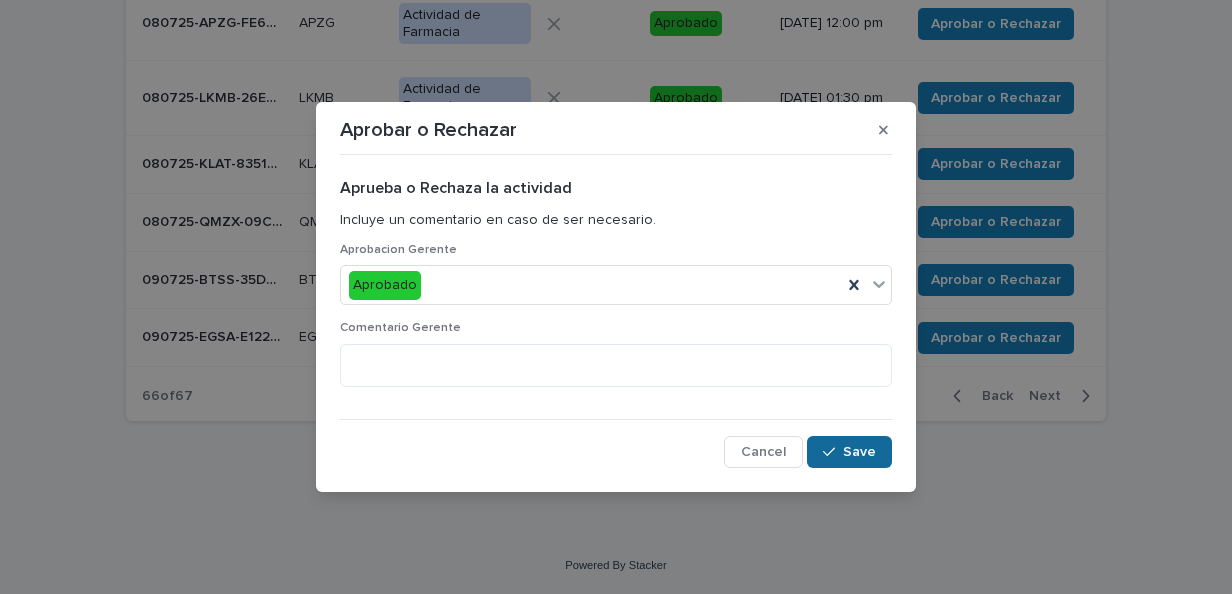 click on "Save" at bounding box center (859, 452) 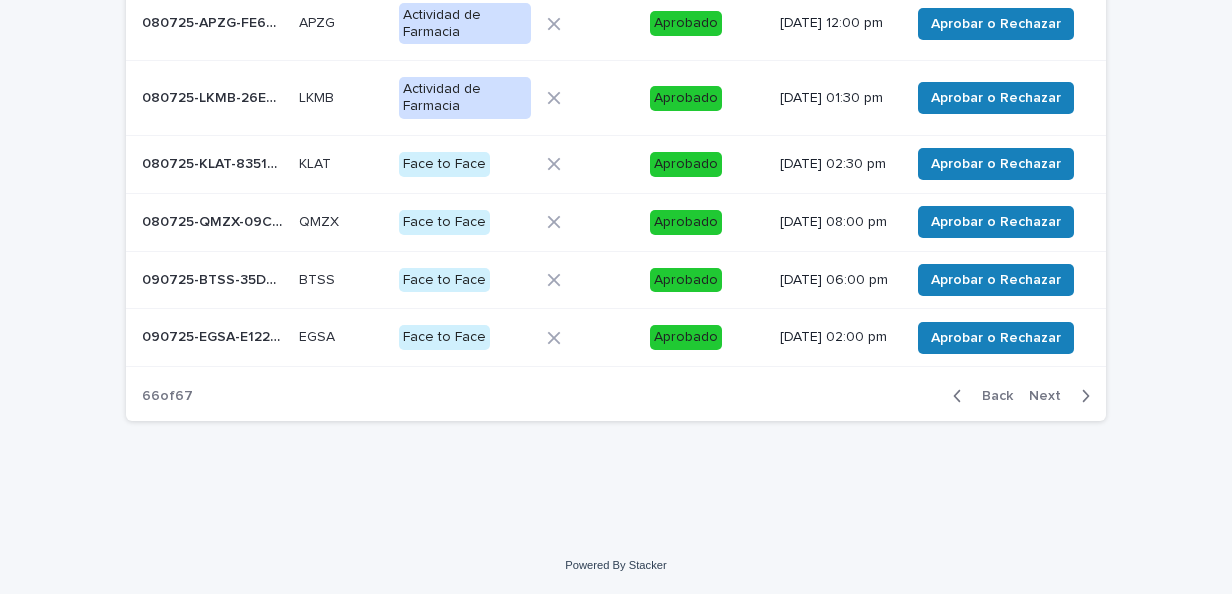 click on "Next" at bounding box center [1051, 396] 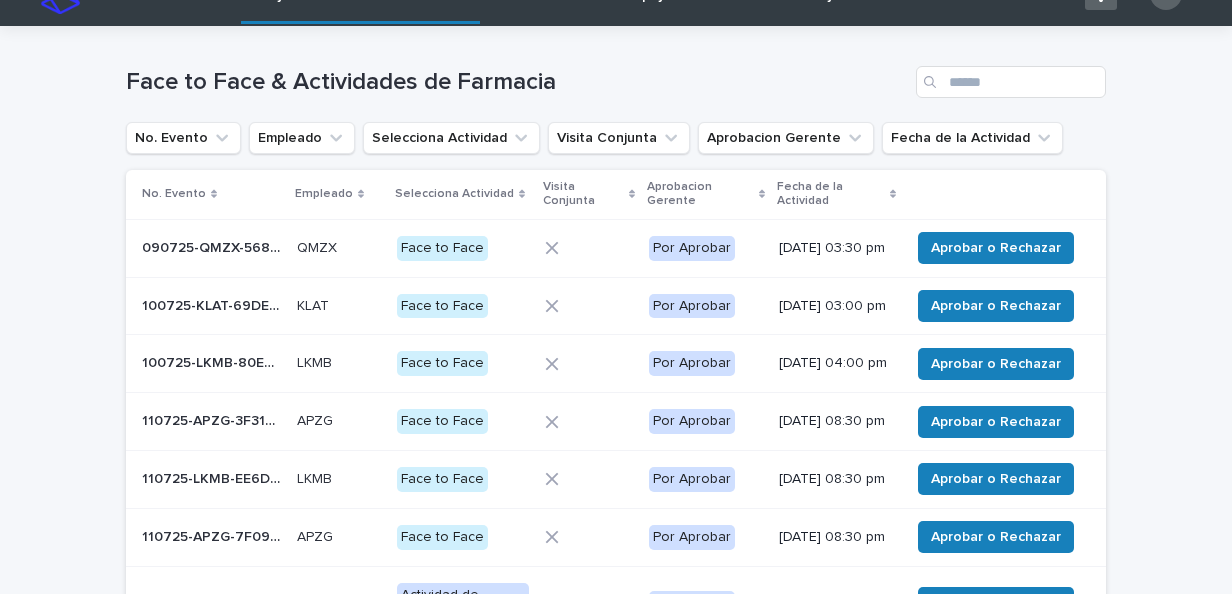 scroll, scrollTop: 23, scrollLeft: 0, axis: vertical 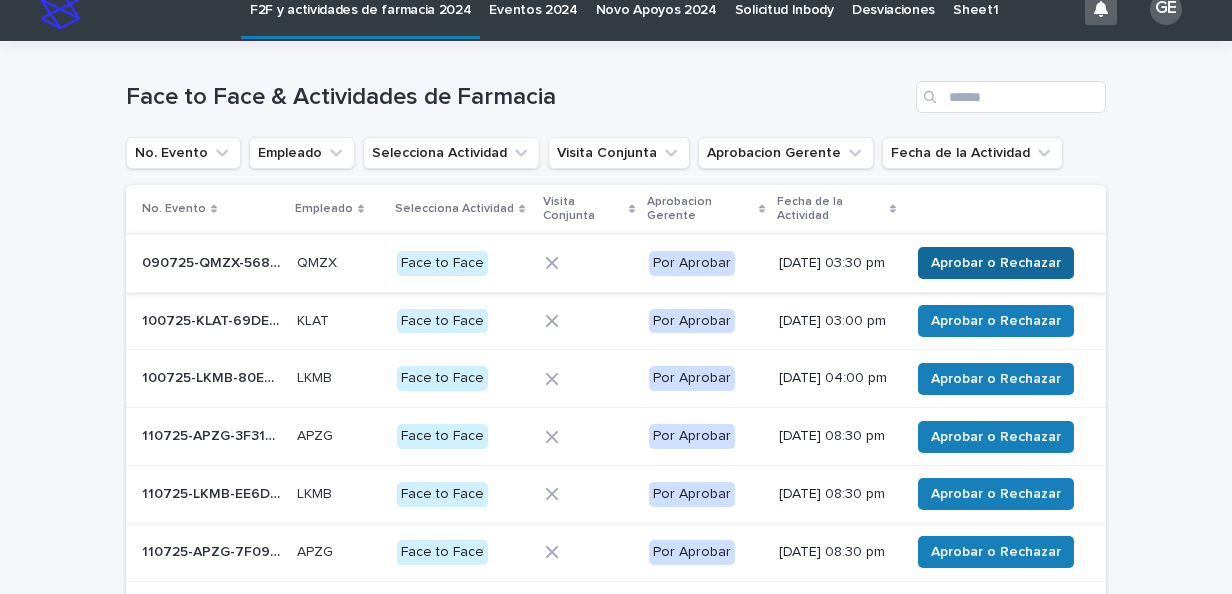 click on "Aprobar o Rechazar" at bounding box center (996, 263) 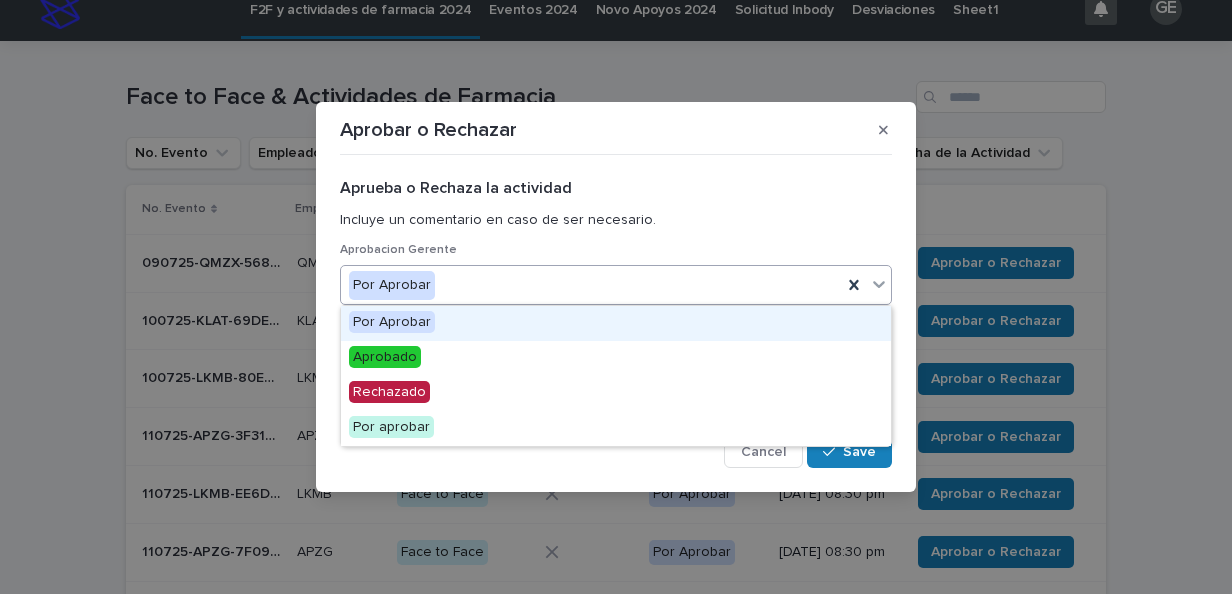 click on "Por Aprobar" at bounding box center [591, 285] 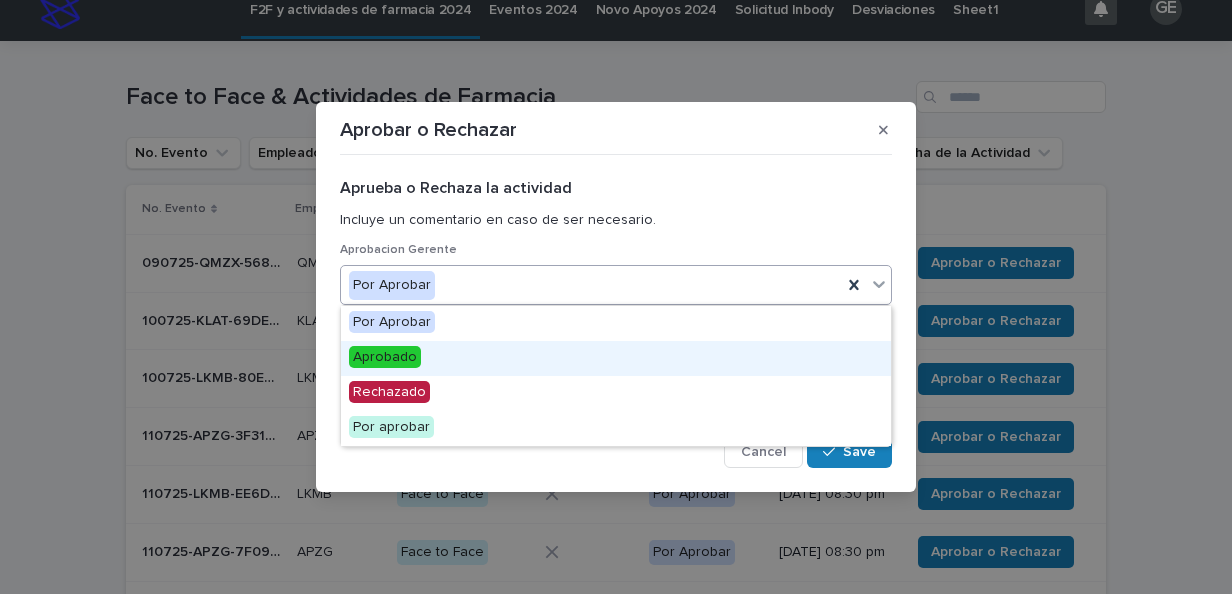 click on "Aprobado" at bounding box center [616, 358] 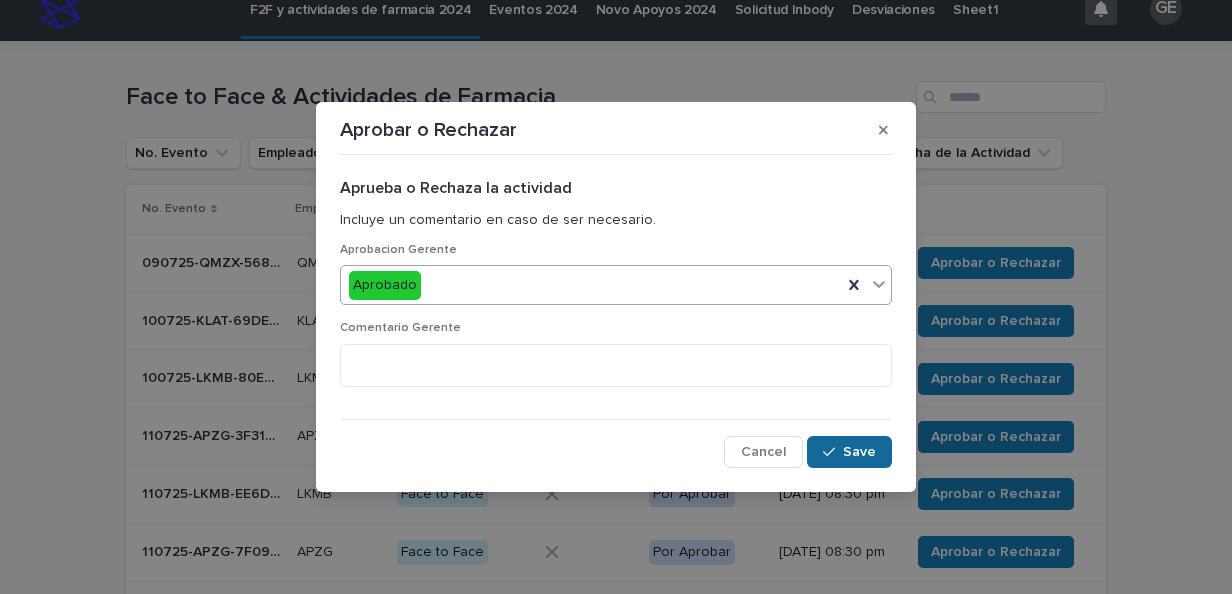 click at bounding box center [833, 452] 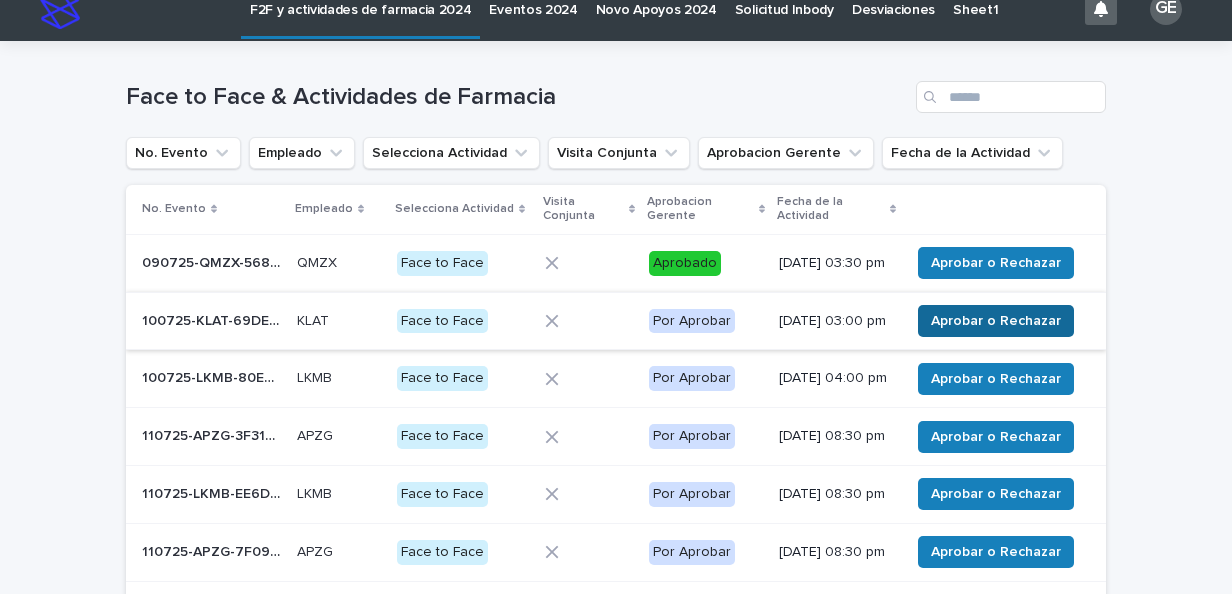 click on "Aprobar o Rechazar" at bounding box center [996, 321] 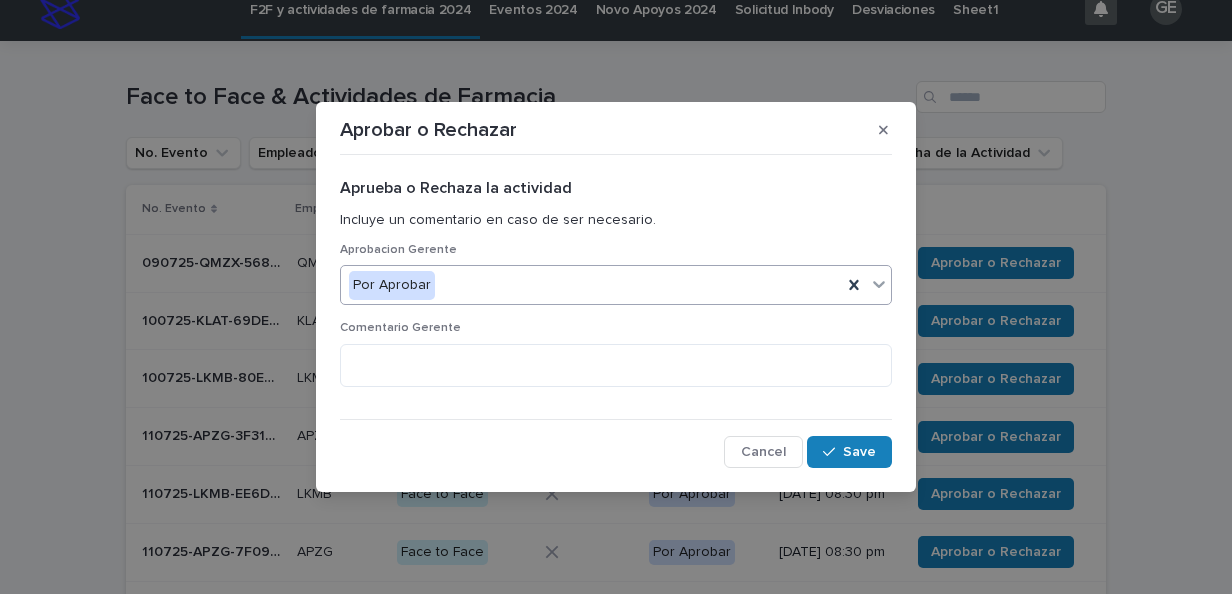click on "Por Aprobar" at bounding box center [591, 285] 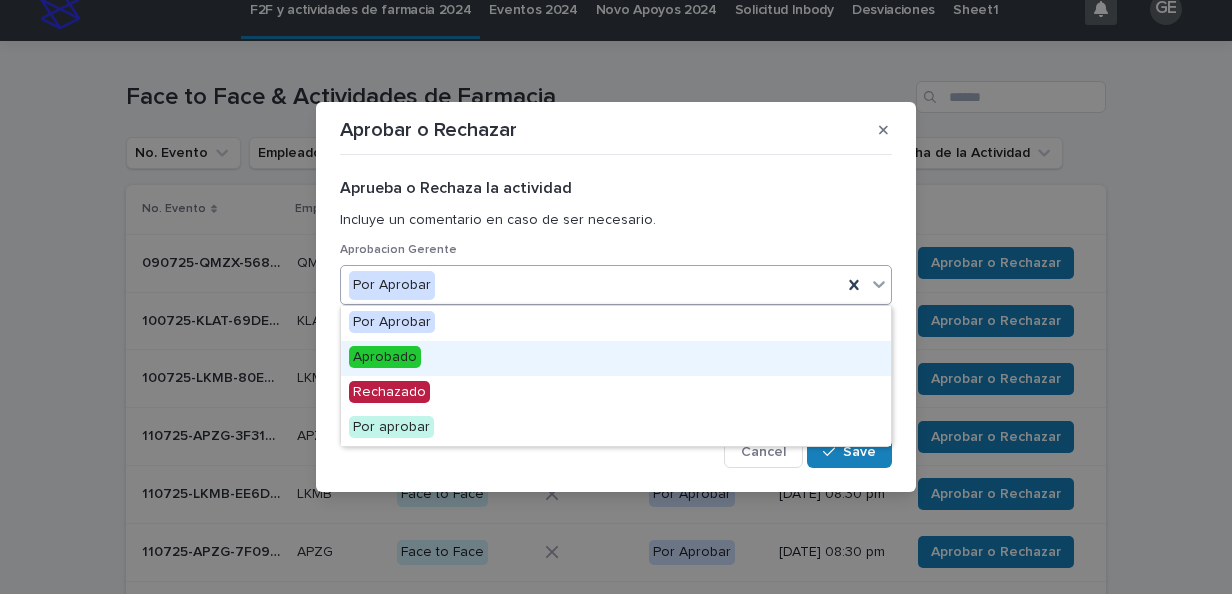 click on "Aprobado" at bounding box center [616, 358] 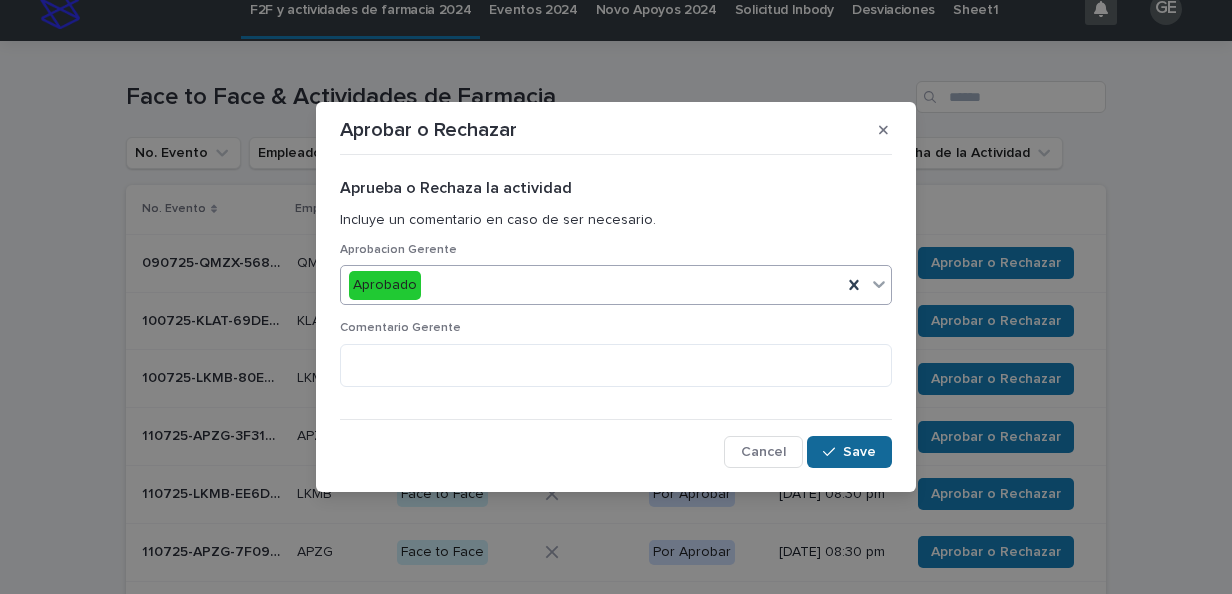 click on "Save" at bounding box center (859, 452) 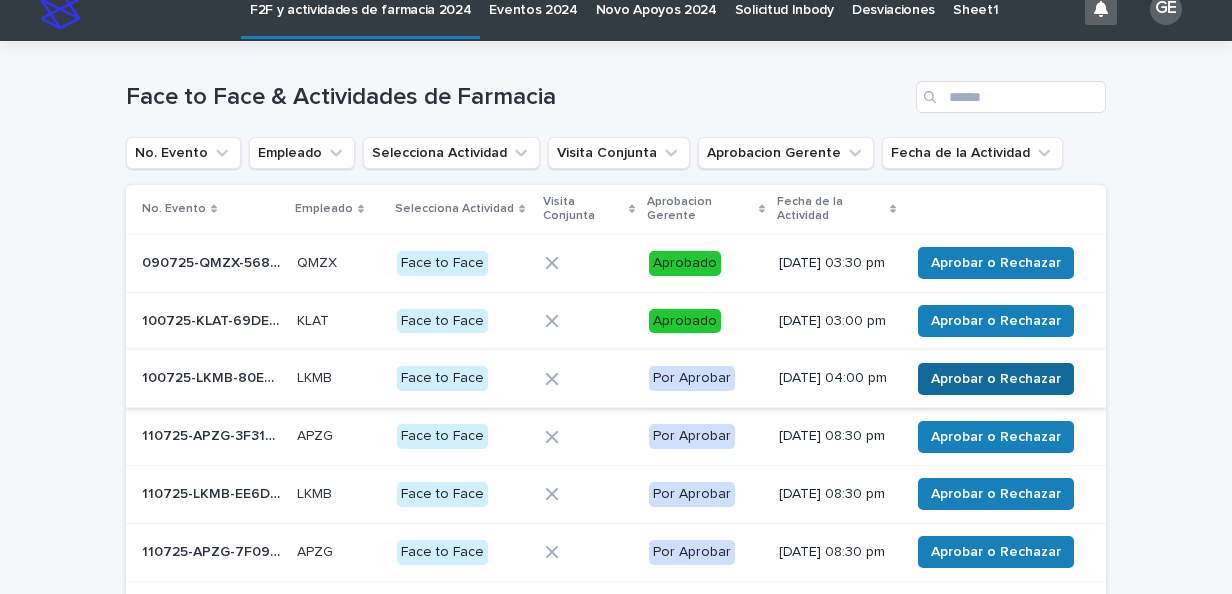click on "Aprobar o Rechazar" at bounding box center (996, 379) 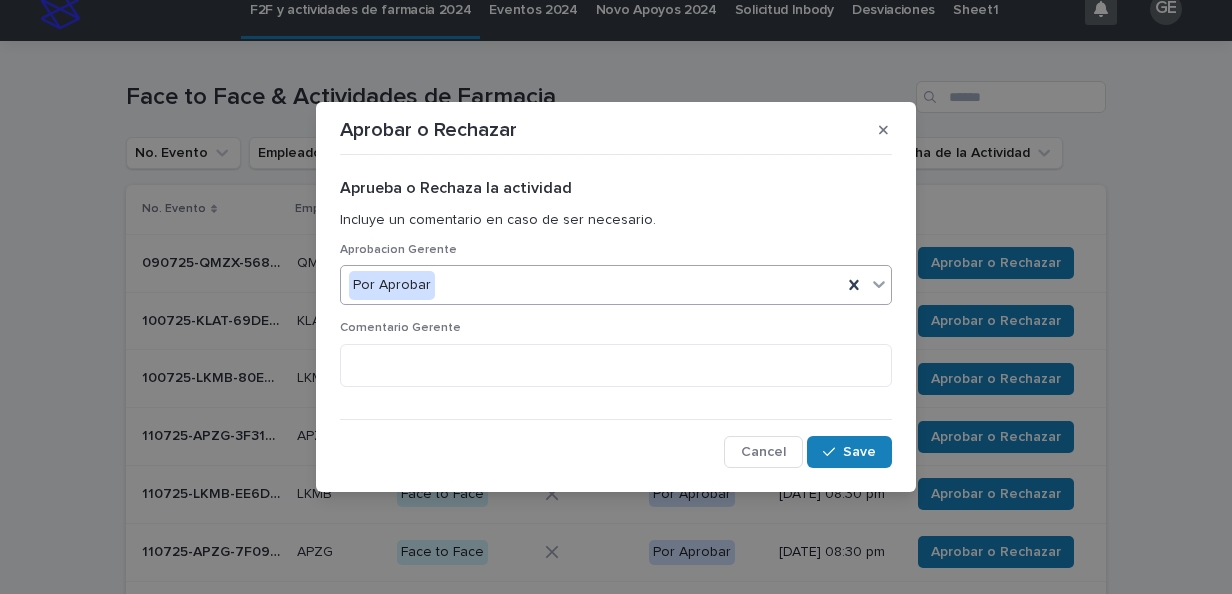 click on "Por Aprobar" at bounding box center [591, 285] 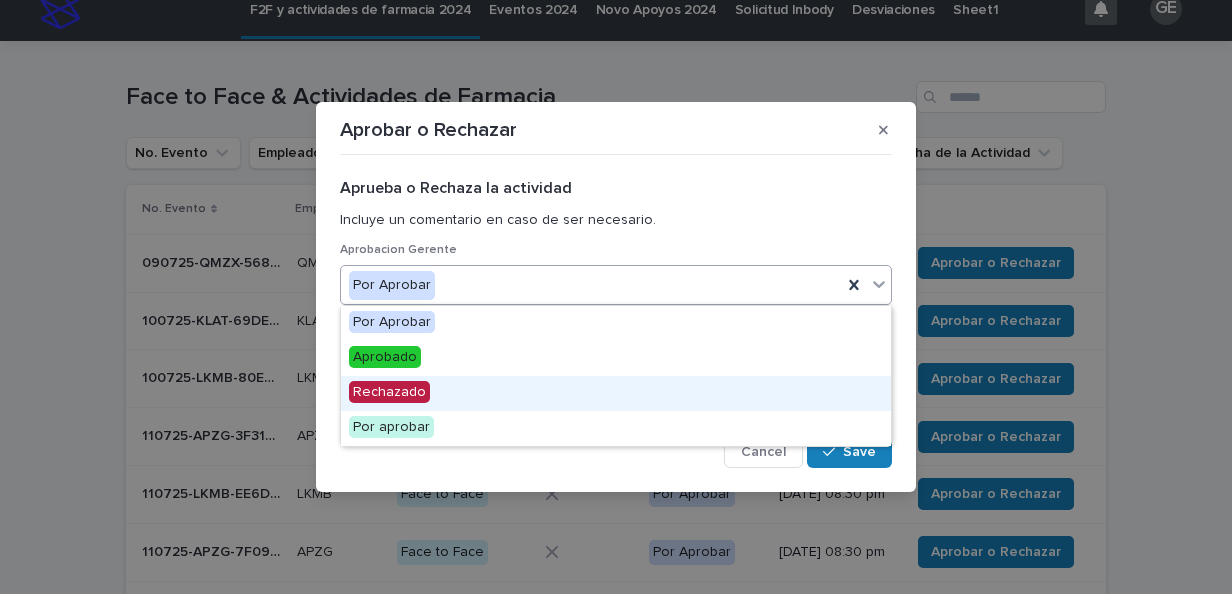 click on "Rechazado" at bounding box center [616, 393] 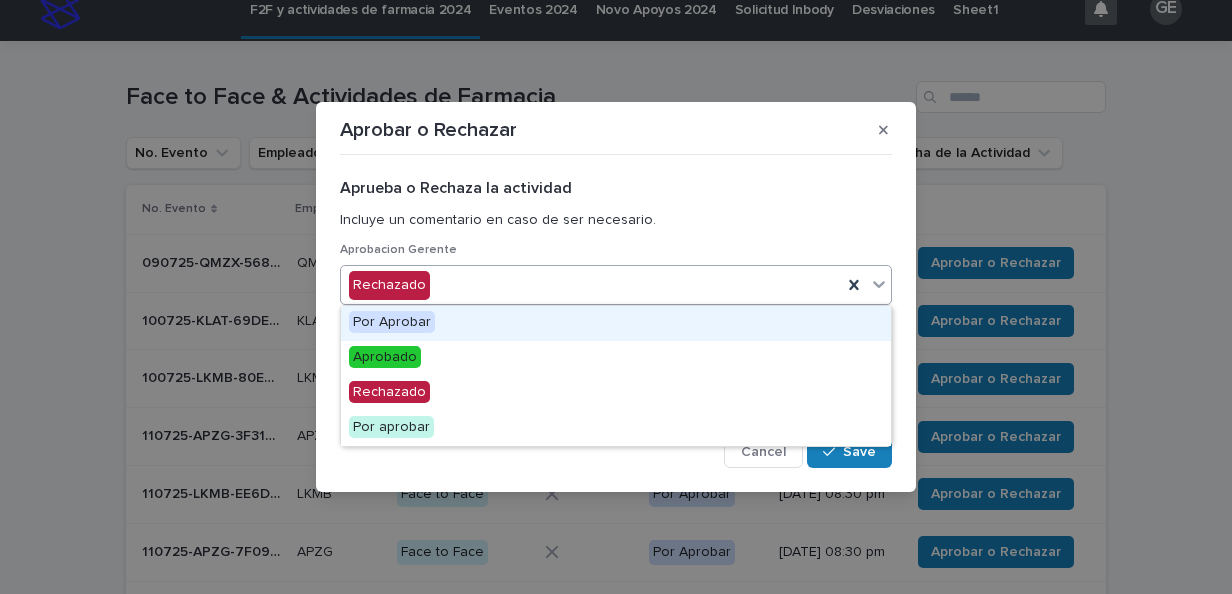 click 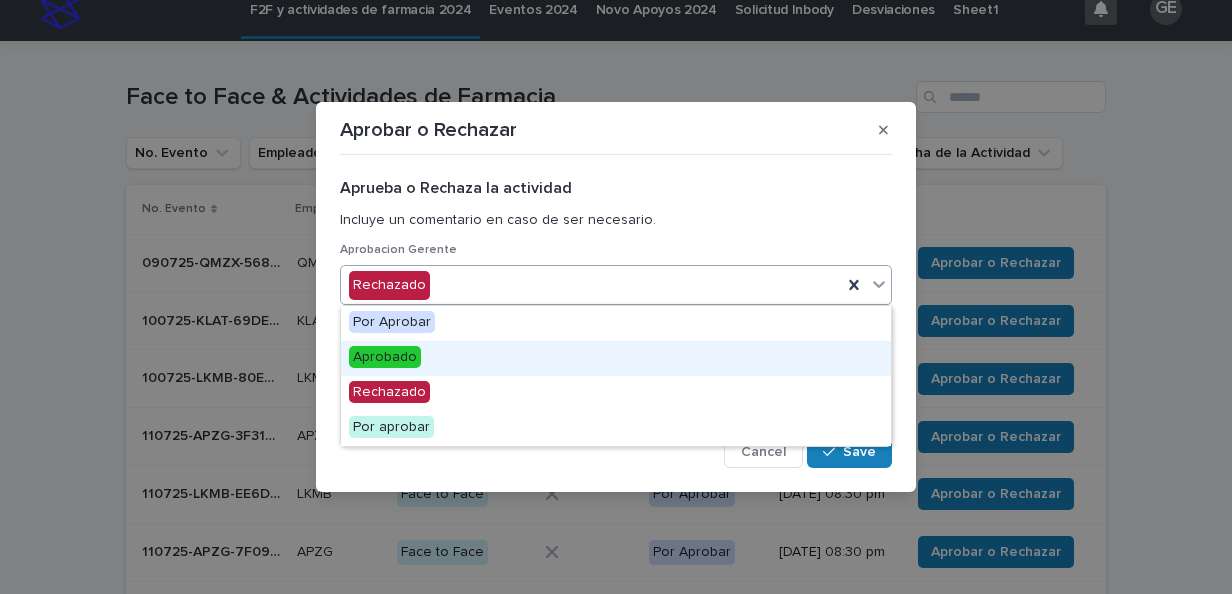 click on "Aprobado" at bounding box center (616, 358) 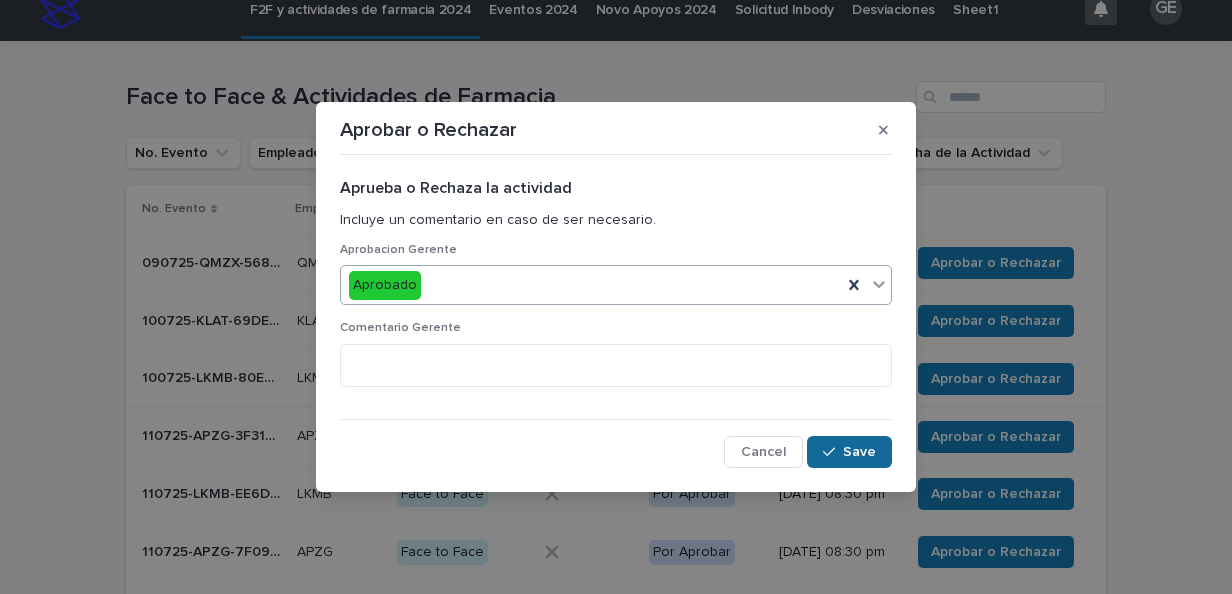 click on "Save" at bounding box center [849, 452] 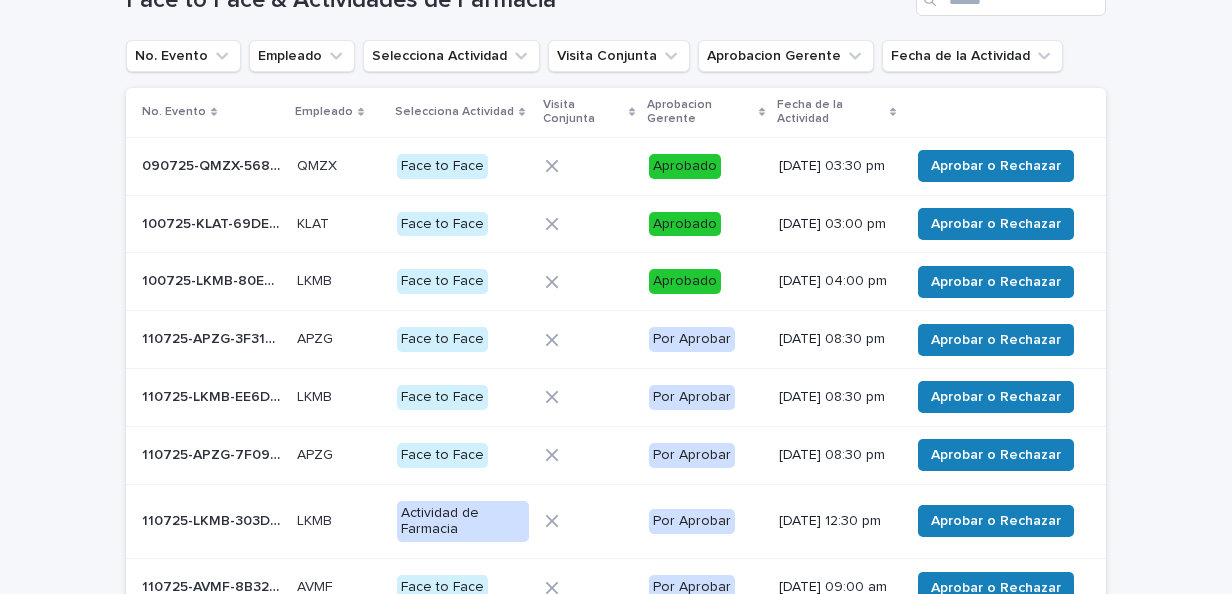 scroll, scrollTop: 126, scrollLeft: 0, axis: vertical 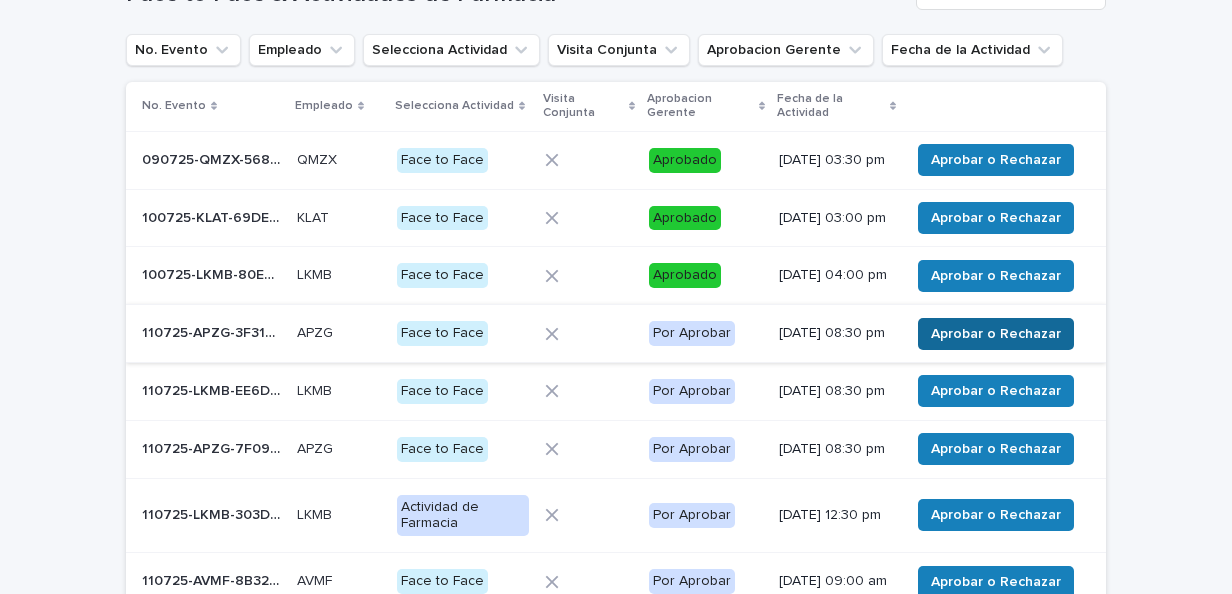 click on "Aprobar o Rechazar" at bounding box center (996, 334) 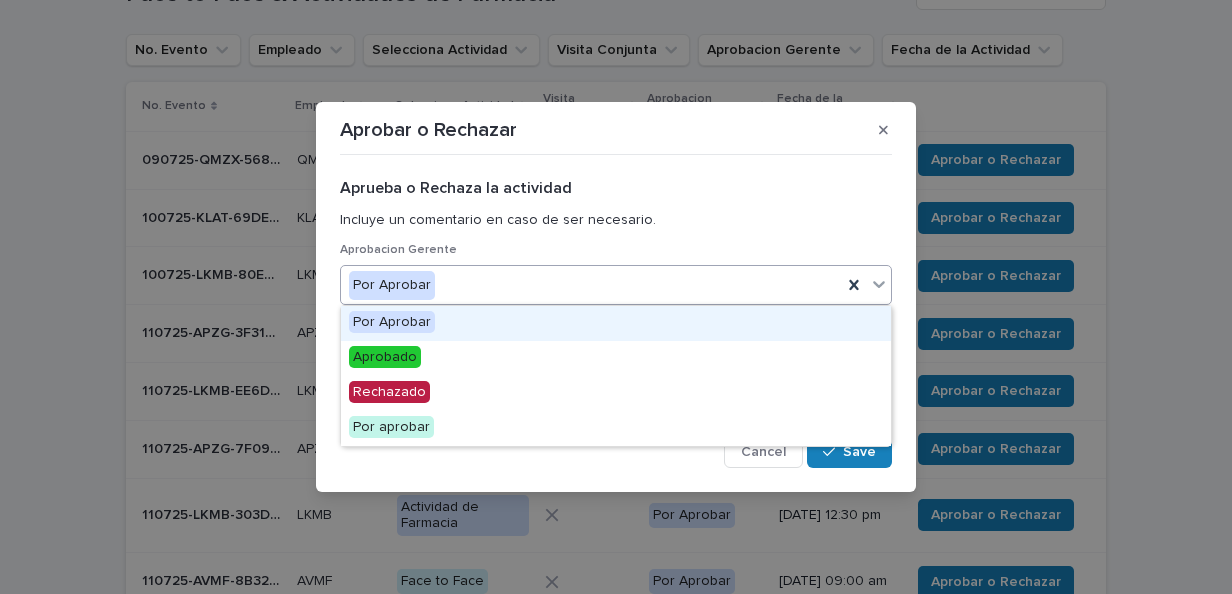 click 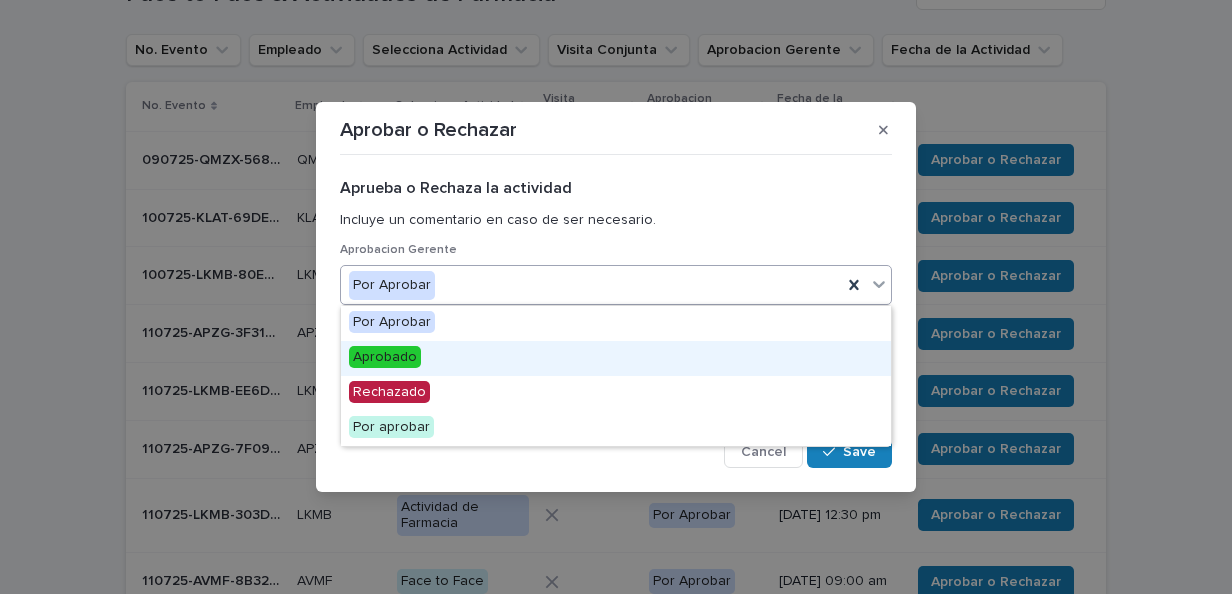 click on "Aprobado" at bounding box center [616, 358] 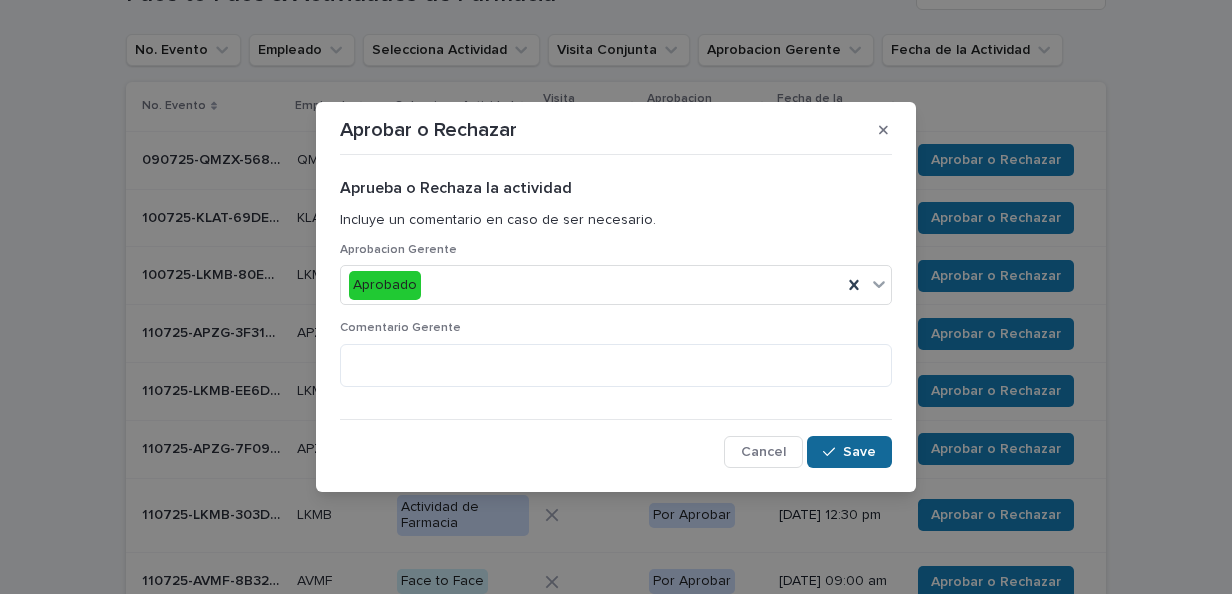 click on "Save" at bounding box center [859, 452] 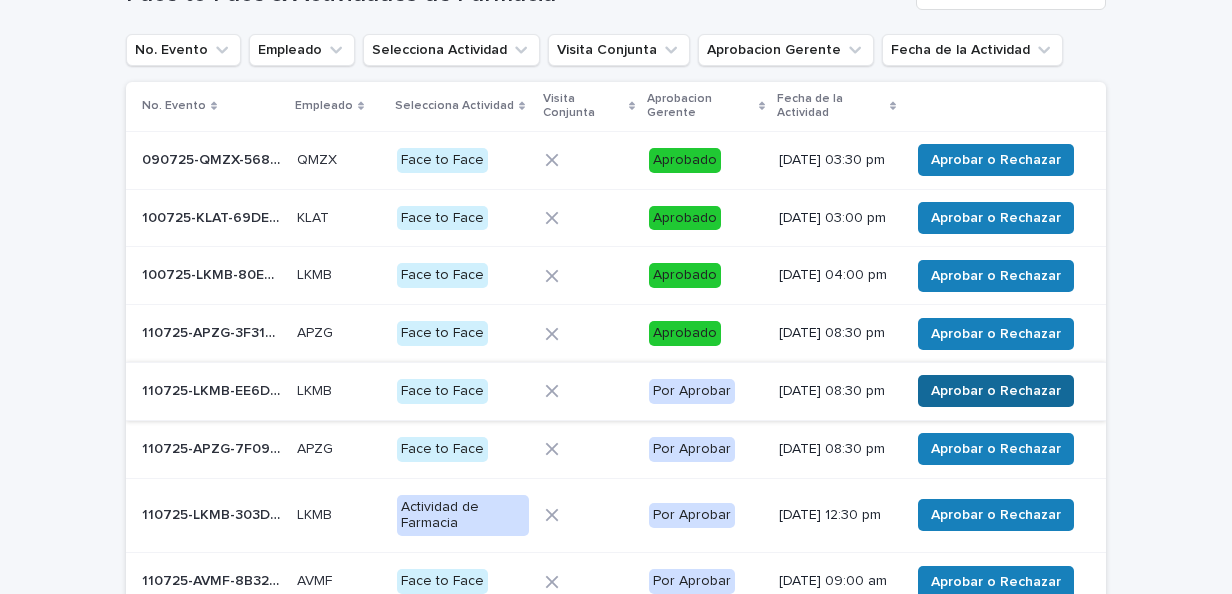 click on "Aprobar o Rechazar" at bounding box center (996, 391) 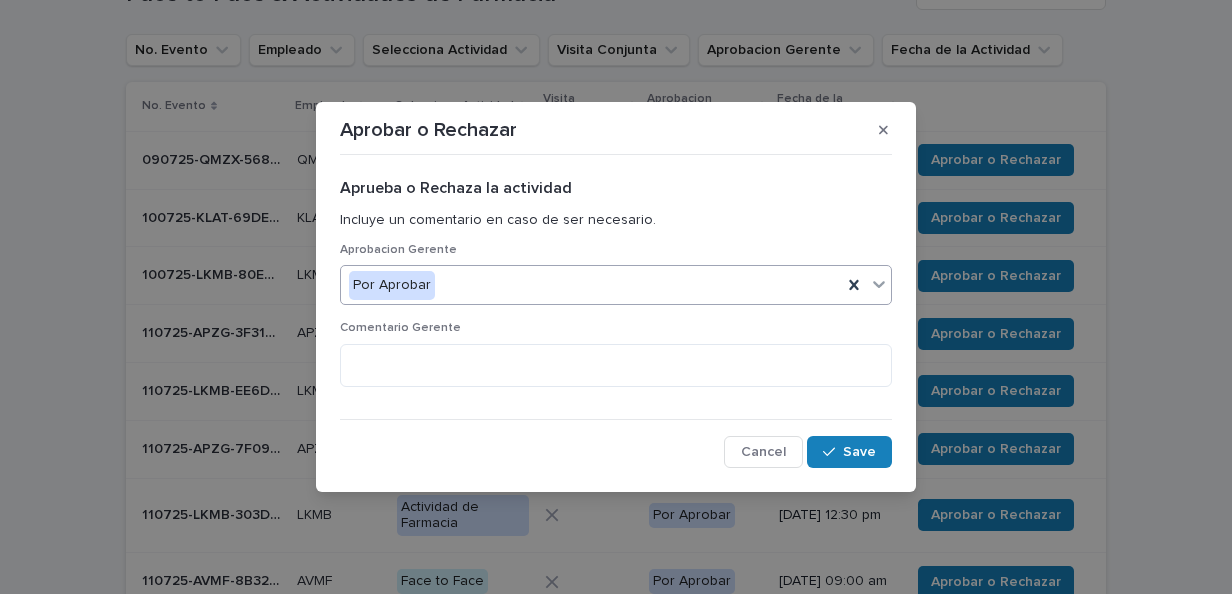 click 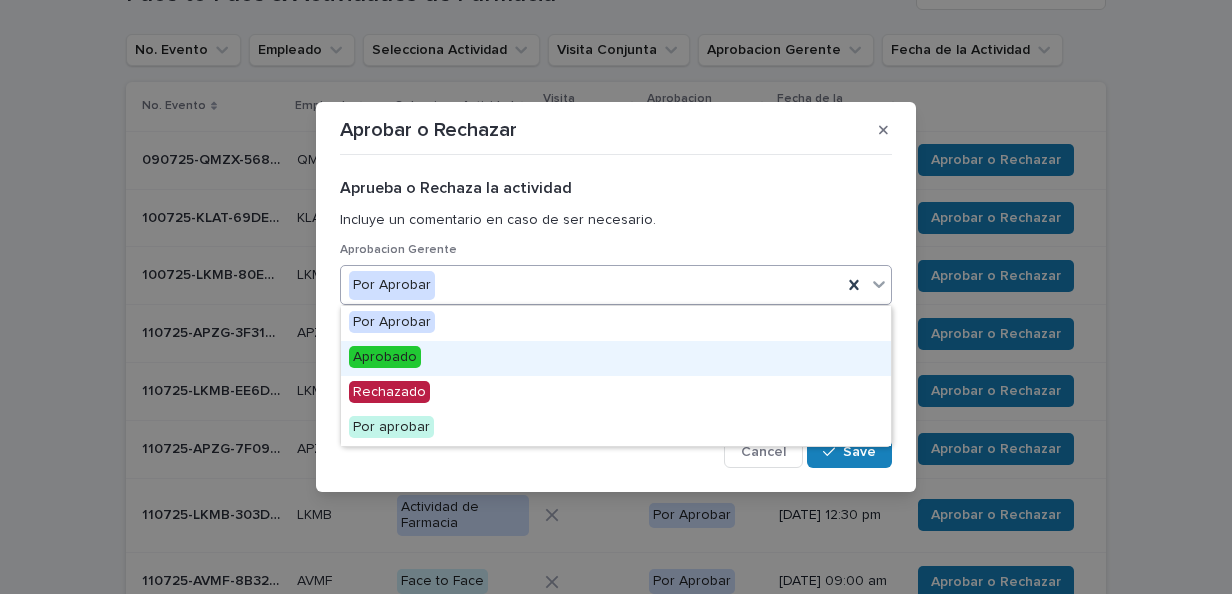 click on "Aprobado" at bounding box center [616, 358] 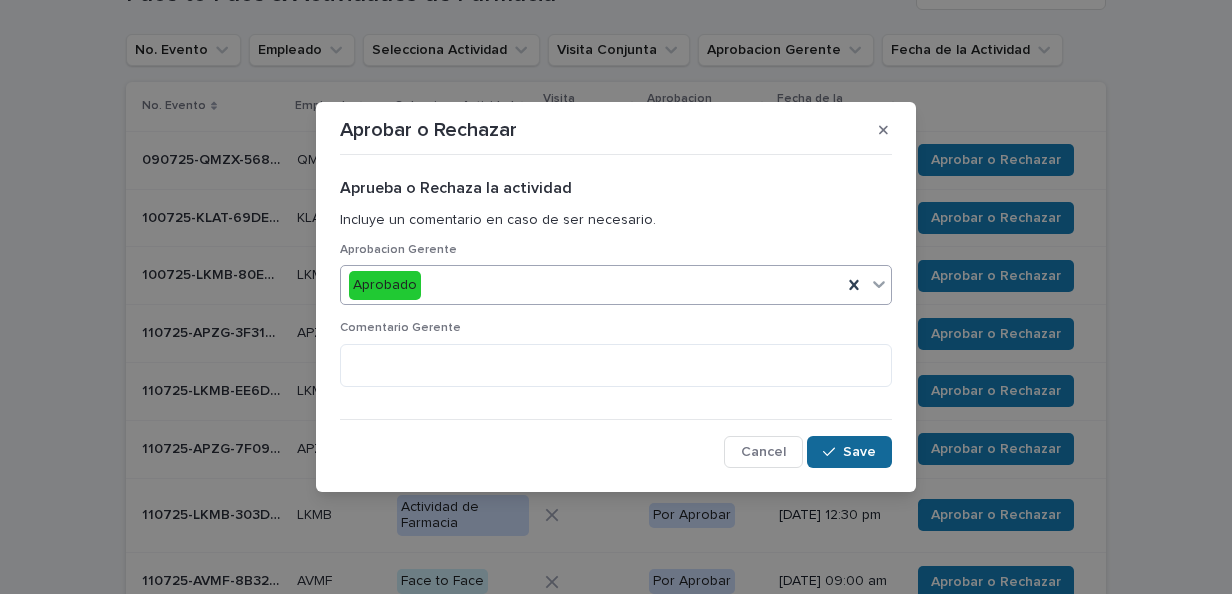 click 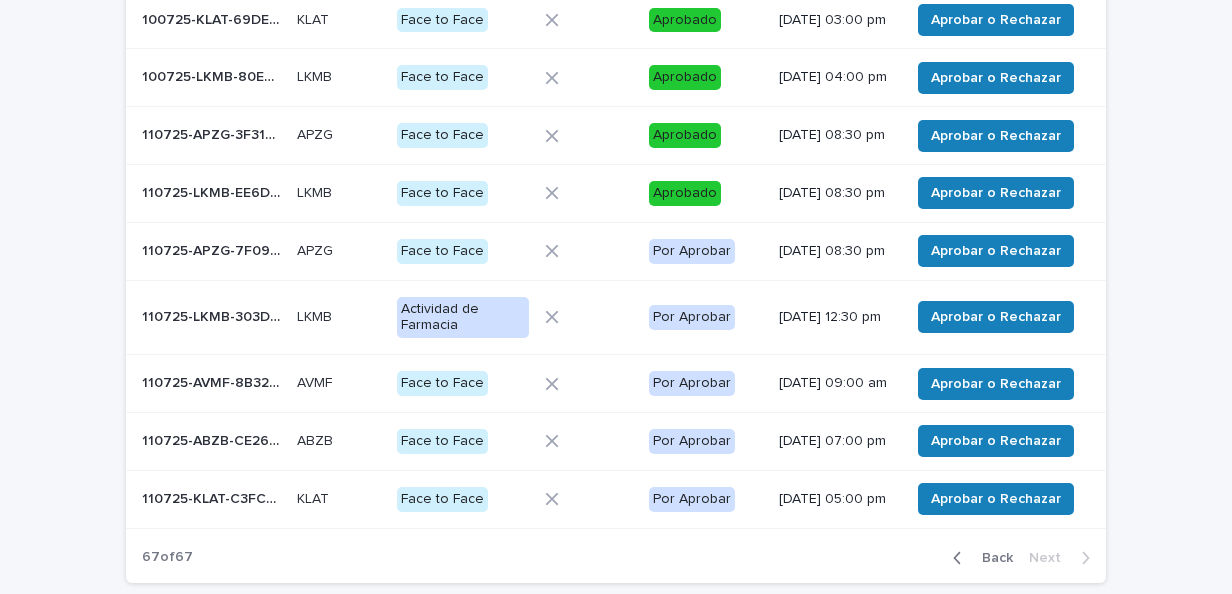 scroll, scrollTop: 325, scrollLeft: 0, axis: vertical 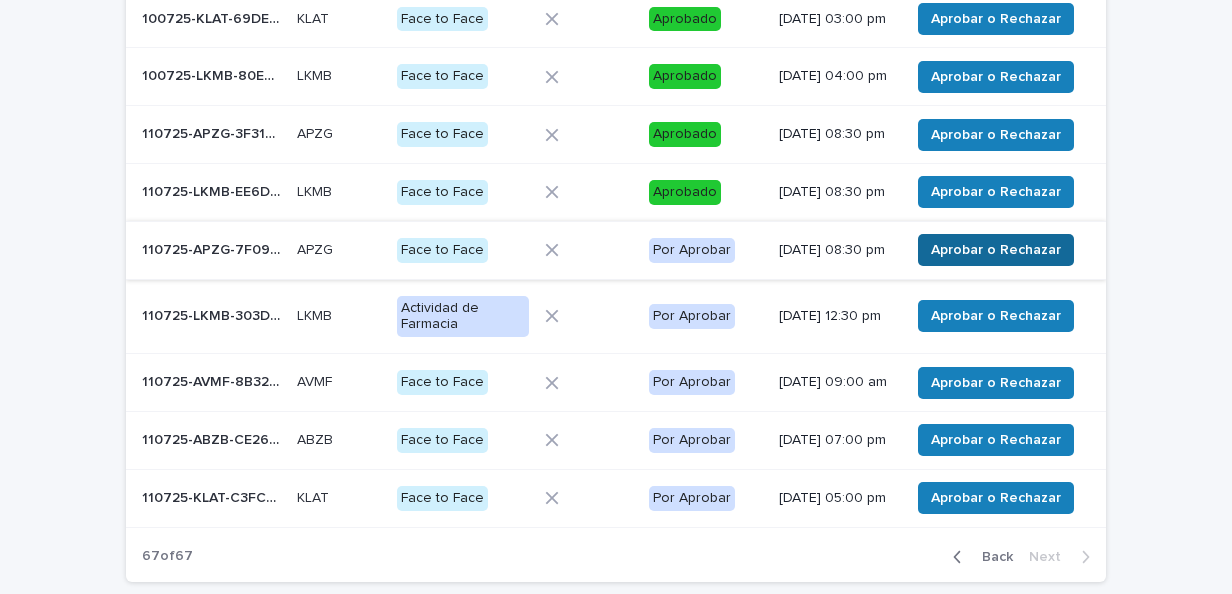 click on "Aprobar o Rechazar" at bounding box center (996, 250) 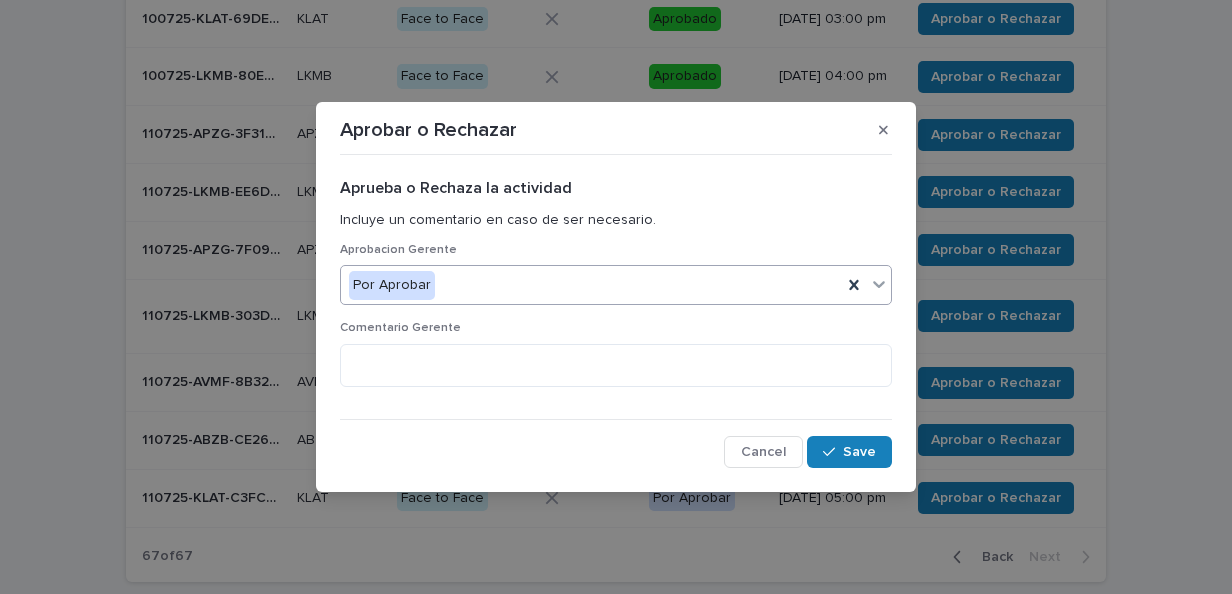 click 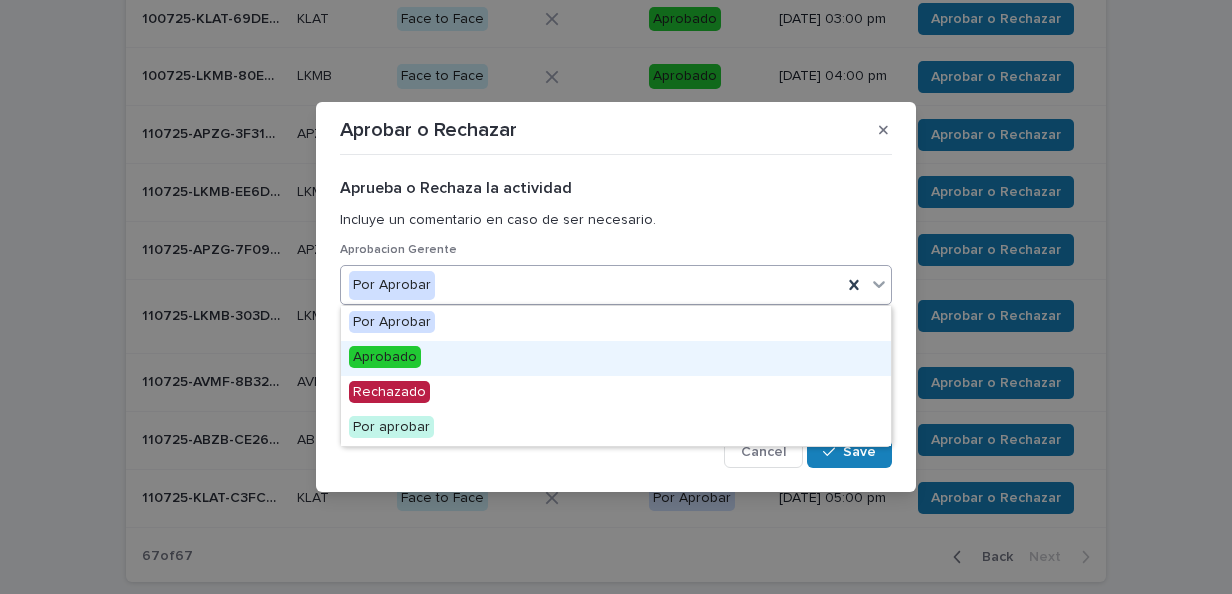 click on "Aprobado" at bounding box center [616, 358] 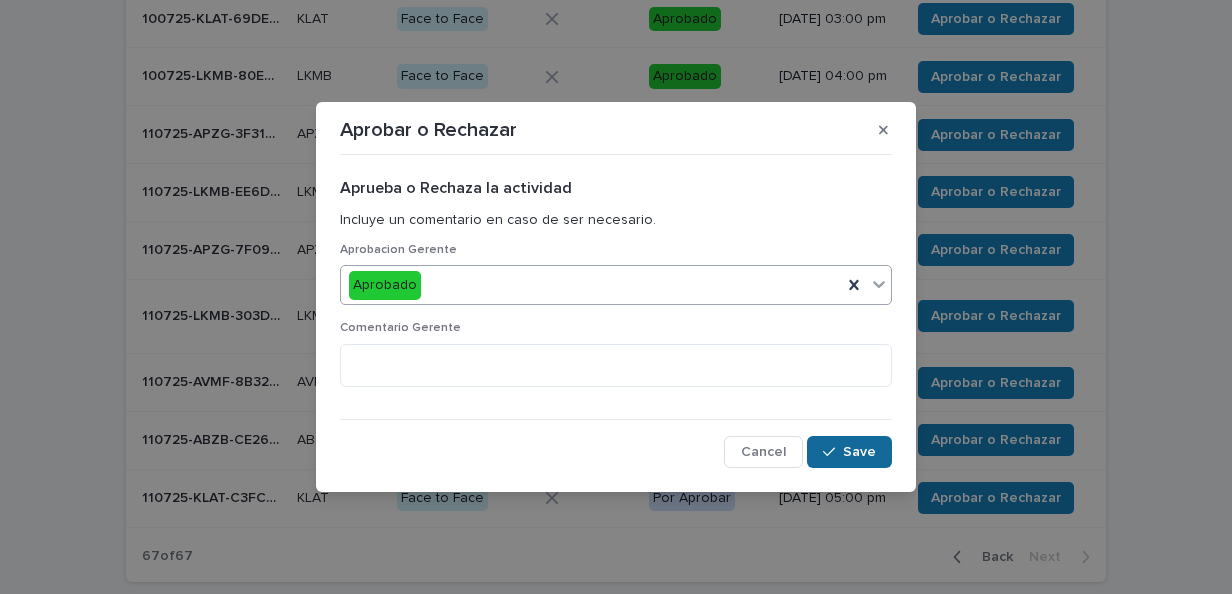 click on "Save" at bounding box center (849, 452) 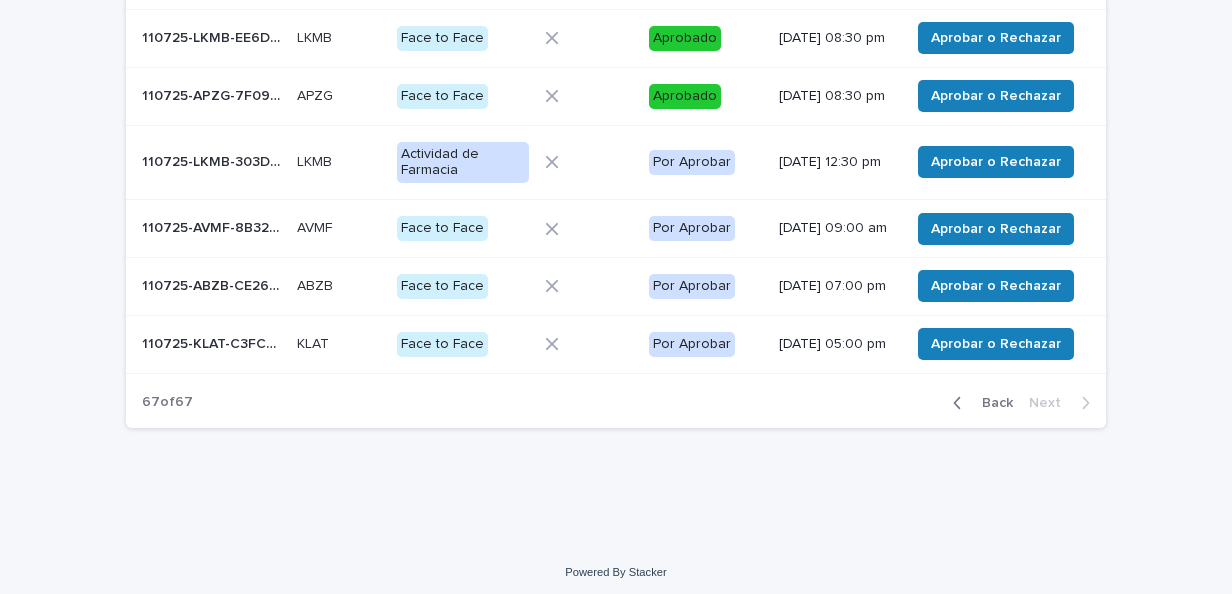scroll, scrollTop: 484, scrollLeft: 0, axis: vertical 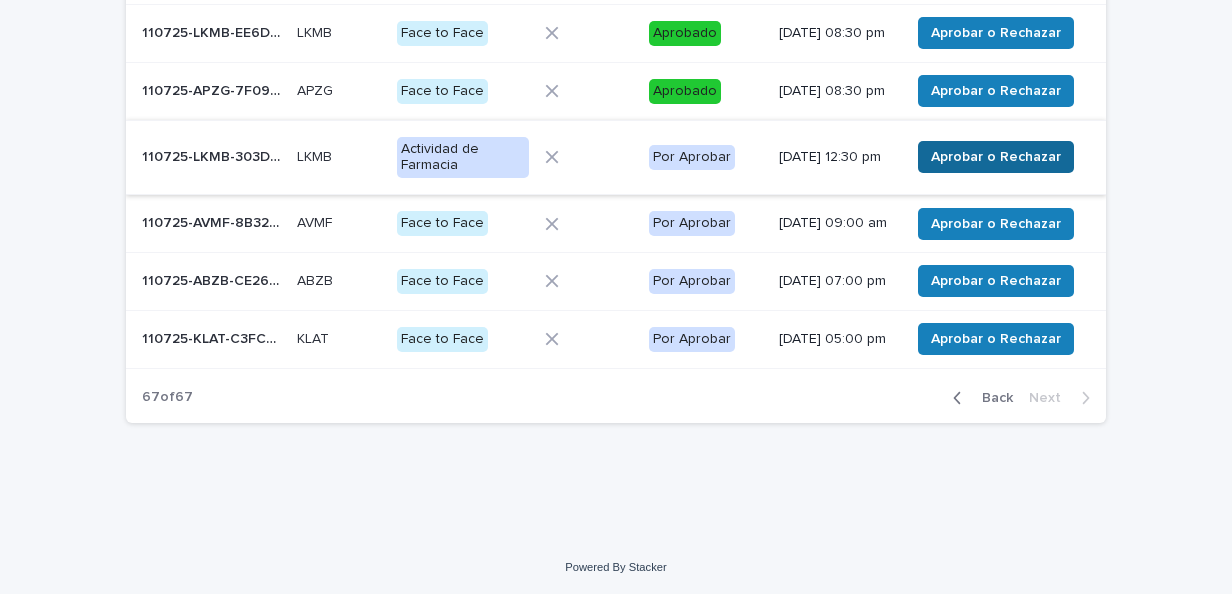 click on "Aprobar o Rechazar" at bounding box center [996, 157] 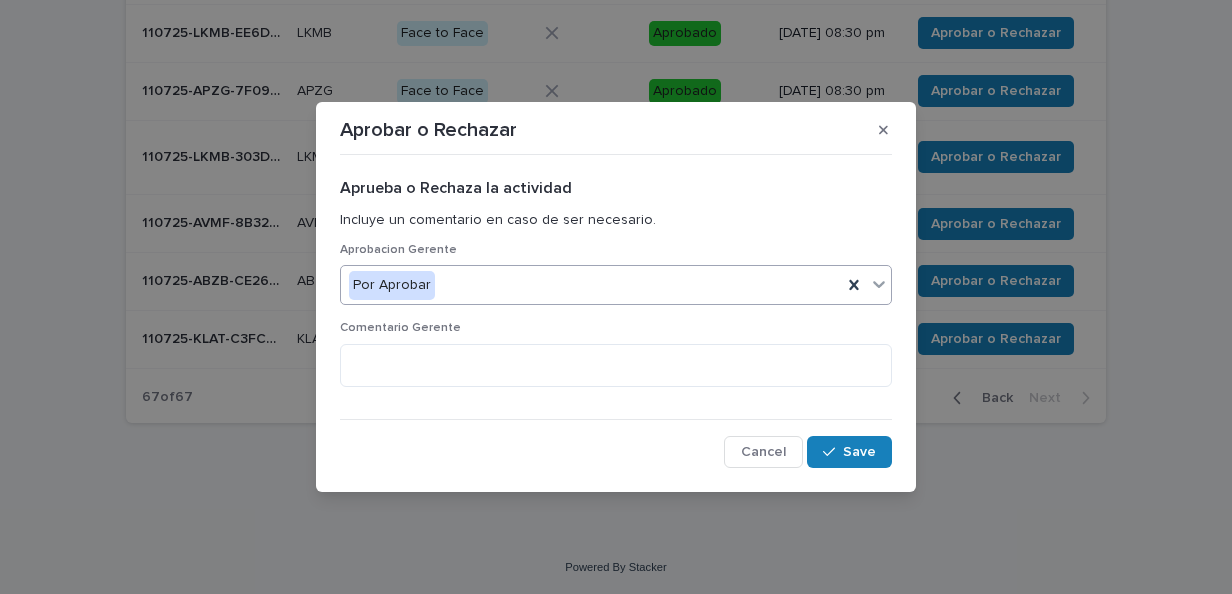 click 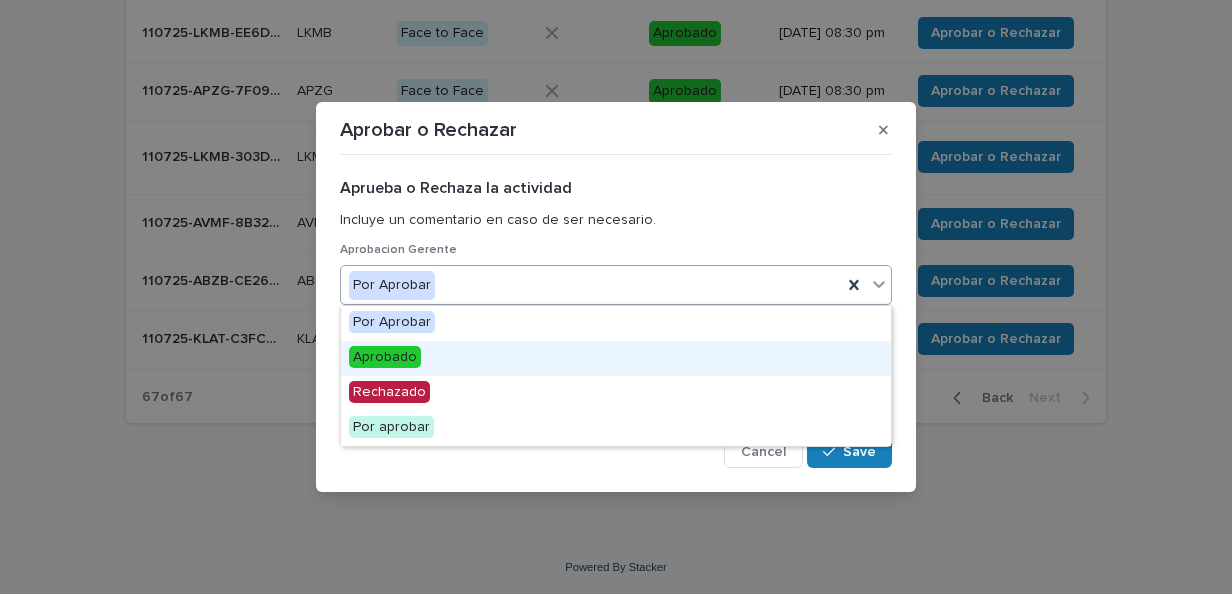 click on "Aprobado" at bounding box center [616, 358] 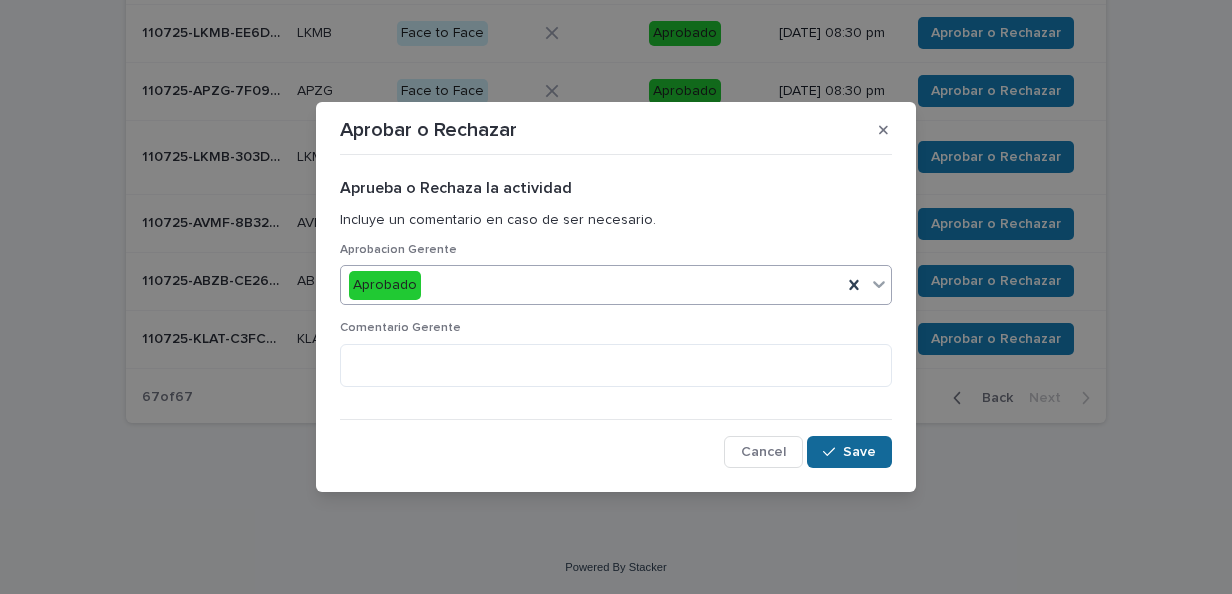 click on "Save" at bounding box center (849, 452) 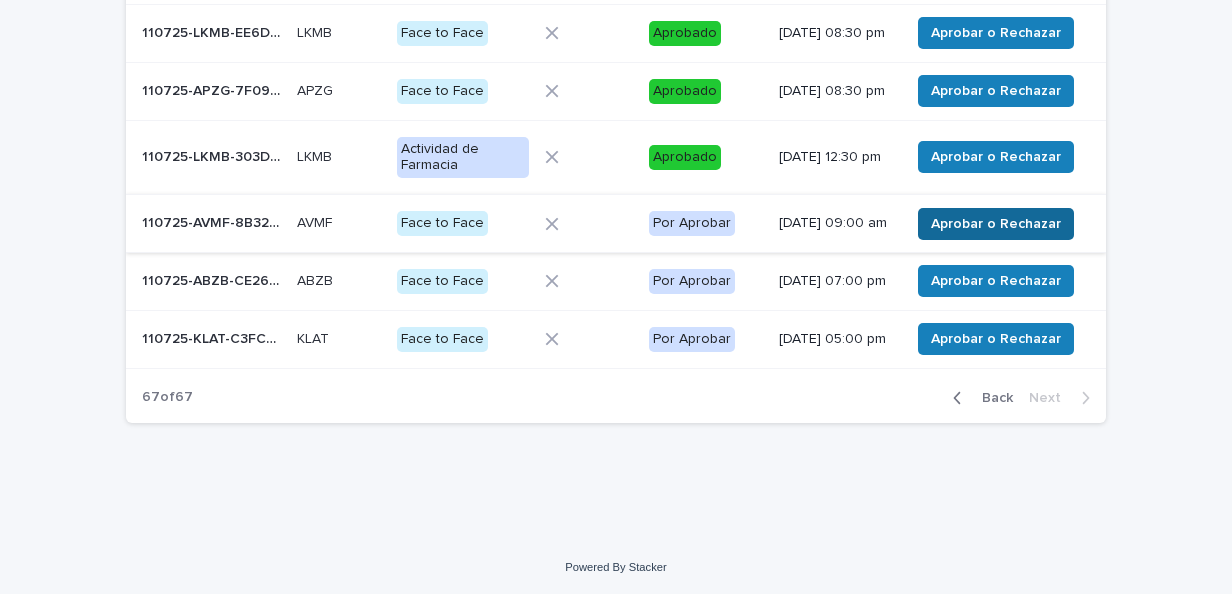 click on "Aprobar o Rechazar" at bounding box center (996, 224) 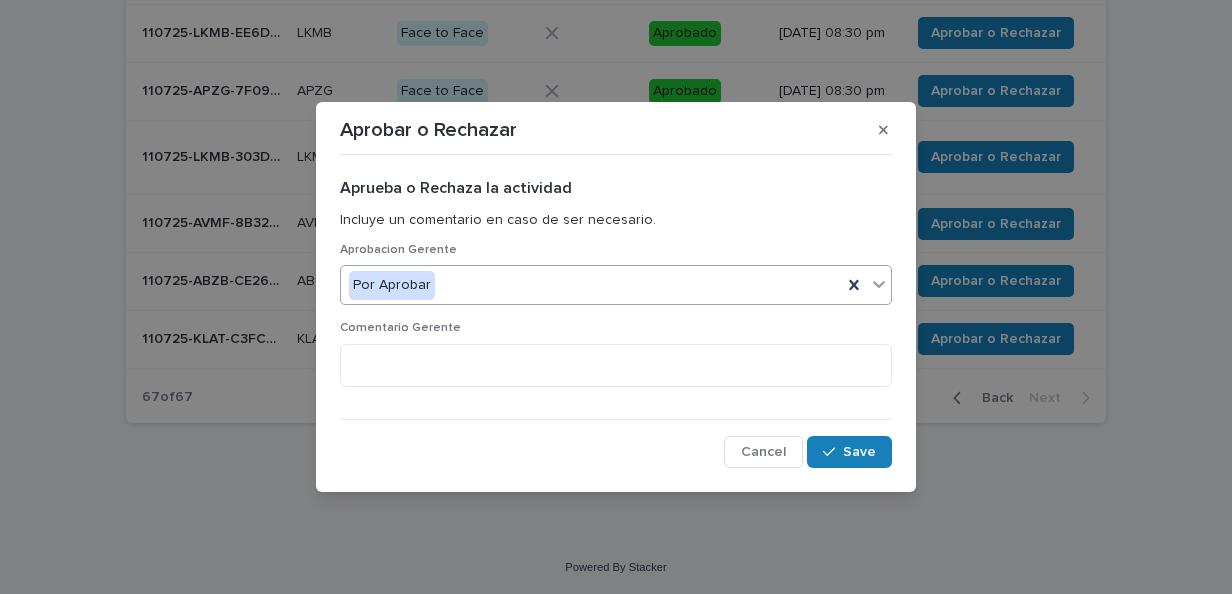 click 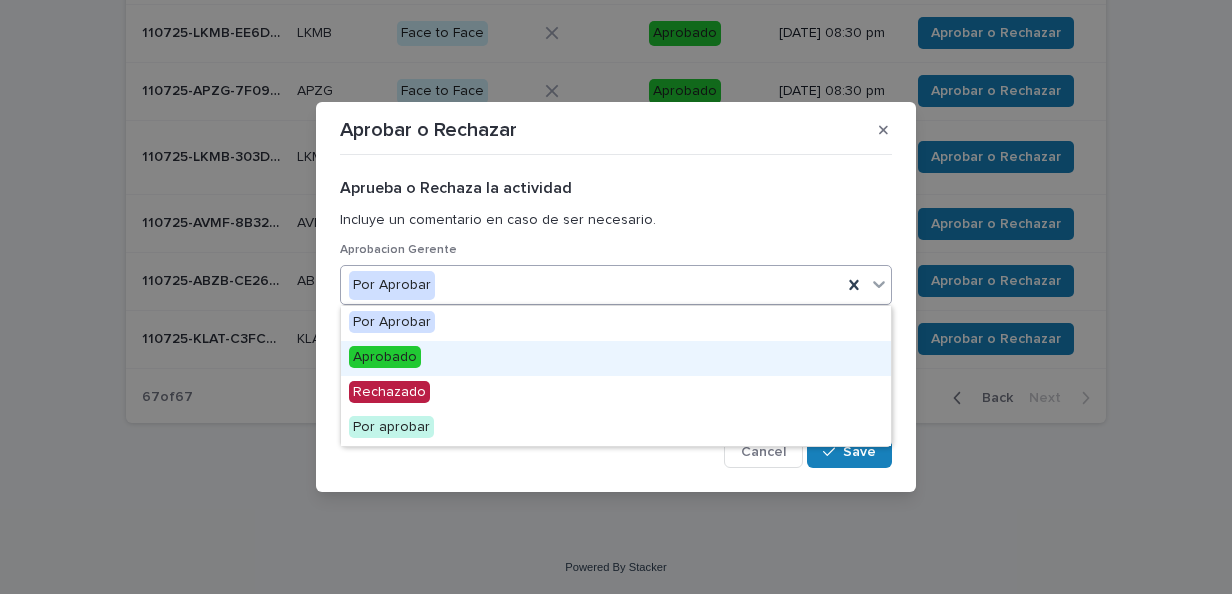 click on "Aprobado" at bounding box center (616, 358) 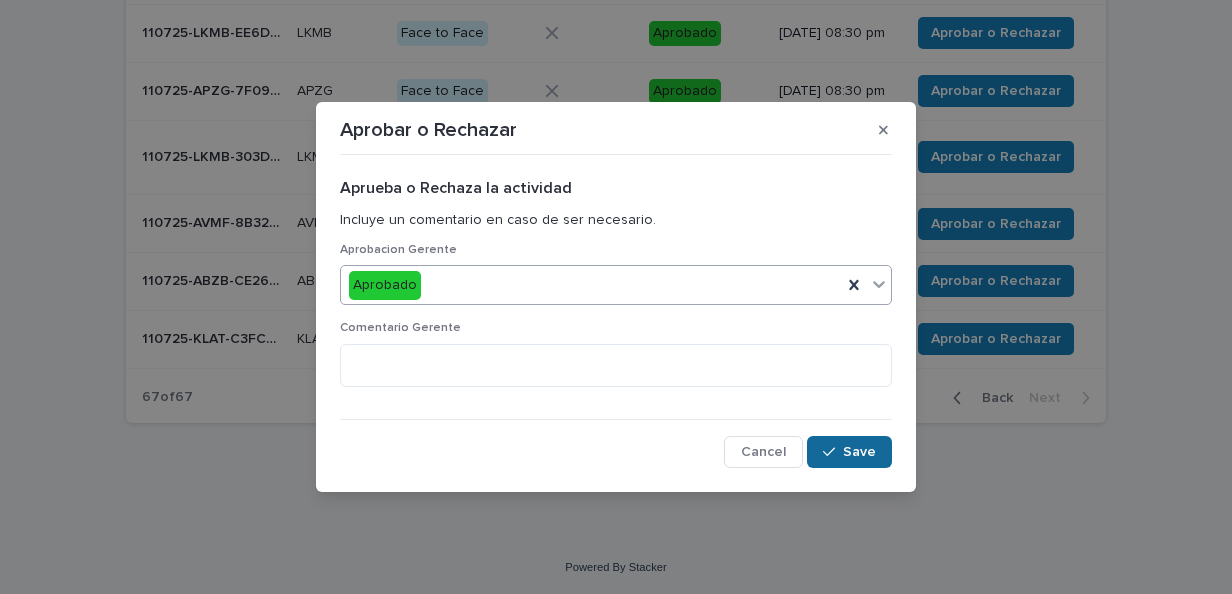 click on "Save" at bounding box center [859, 452] 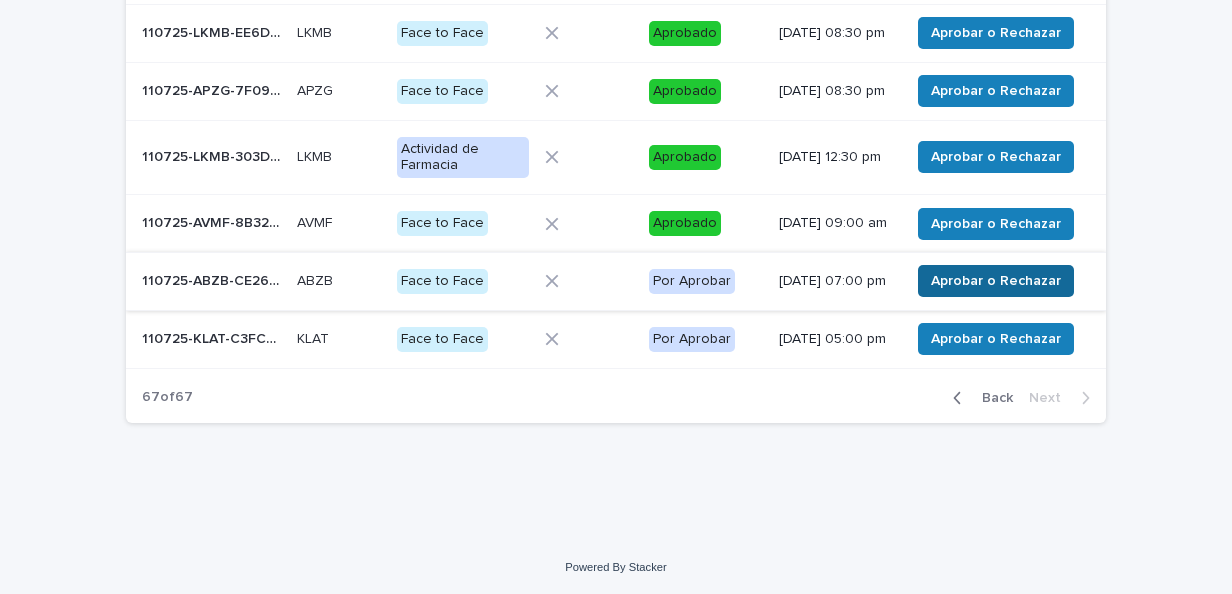 click on "Aprobar o Rechazar" at bounding box center [996, 281] 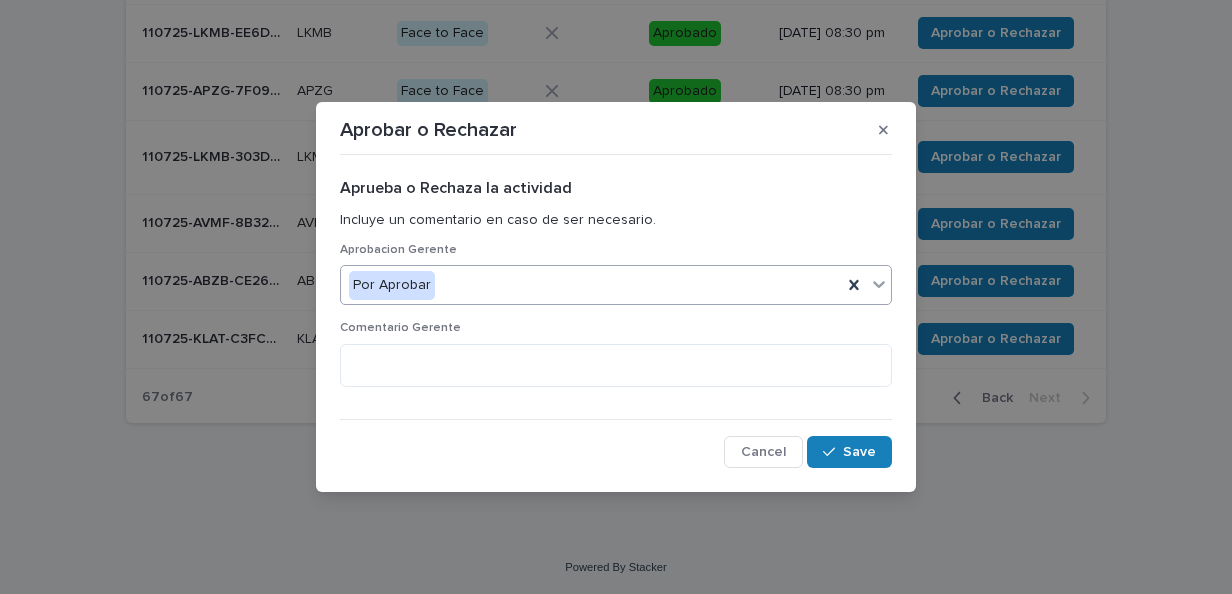 click 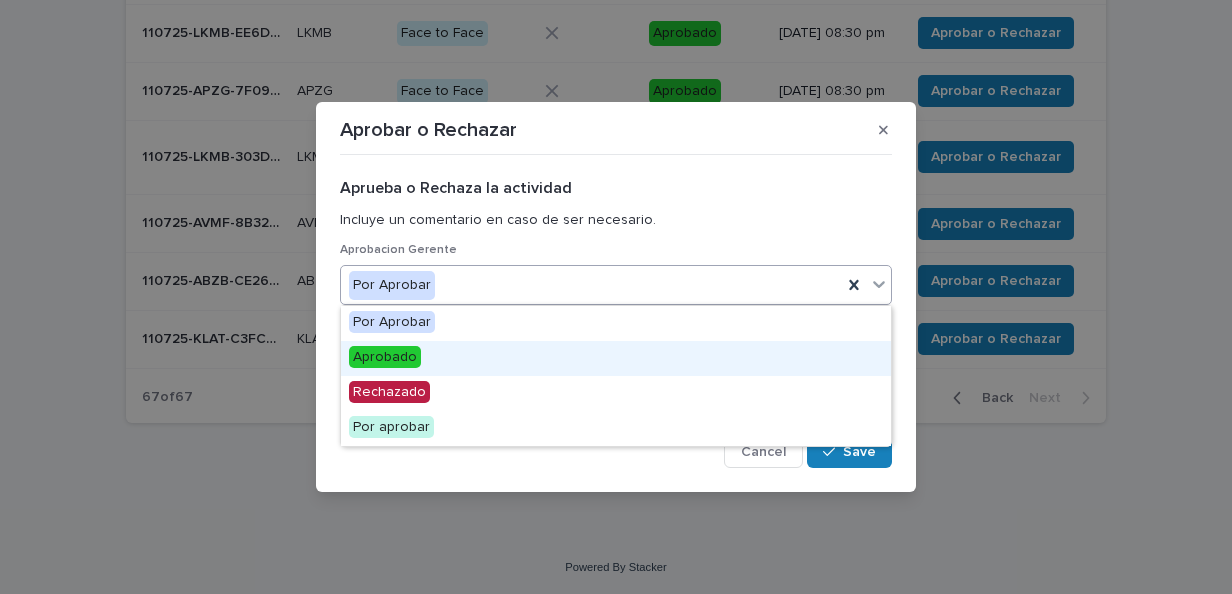 click on "Aprobado" at bounding box center (616, 358) 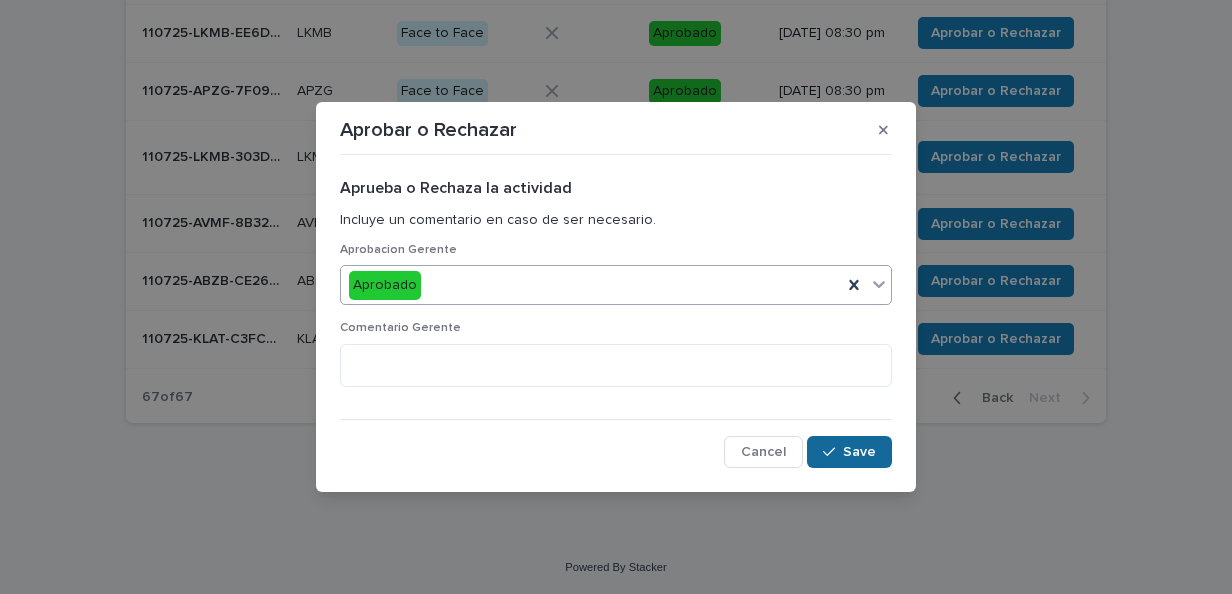 click on "Save" at bounding box center (859, 452) 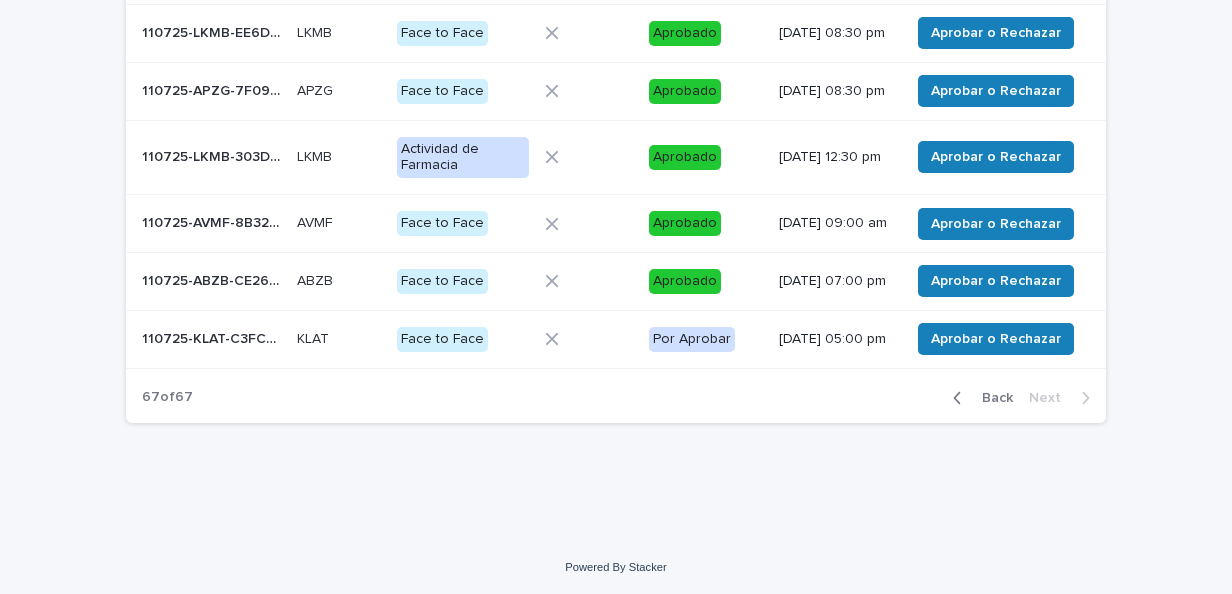 click on "Aprobar o Rechazar" at bounding box center [996, 339] 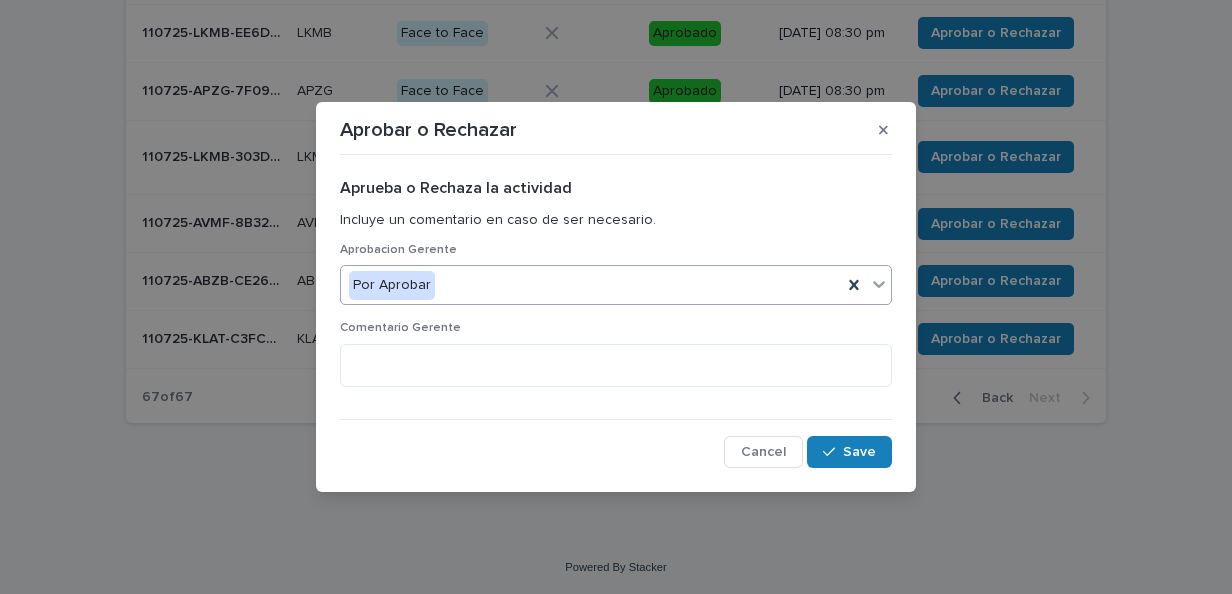 click 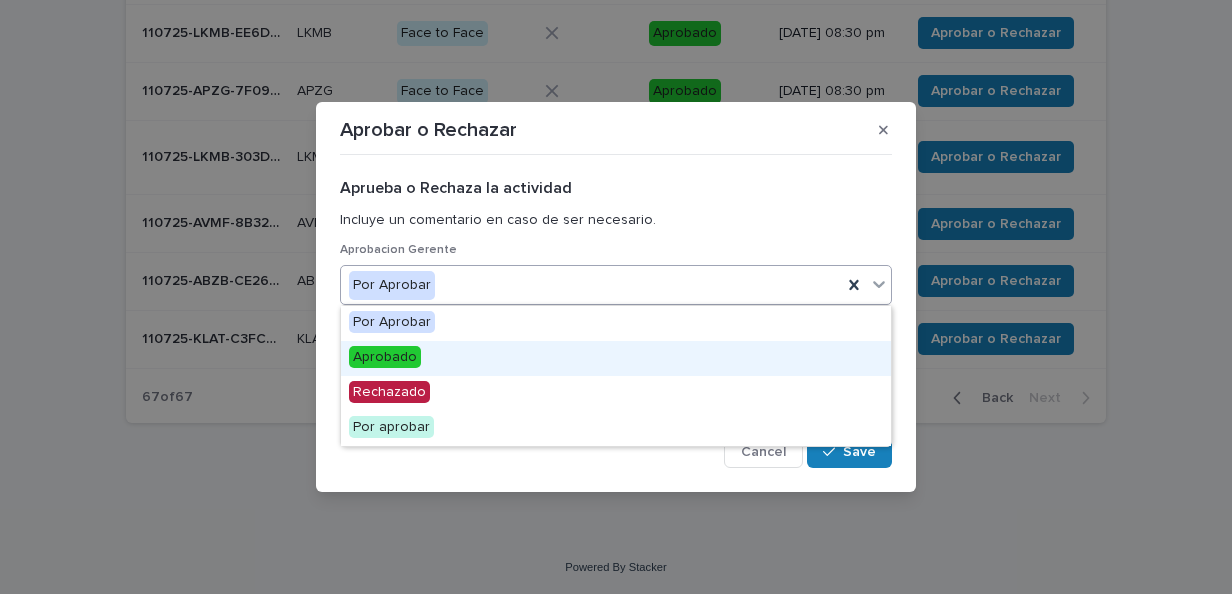 click on "Aprobado" at bounding box center (616, 358) 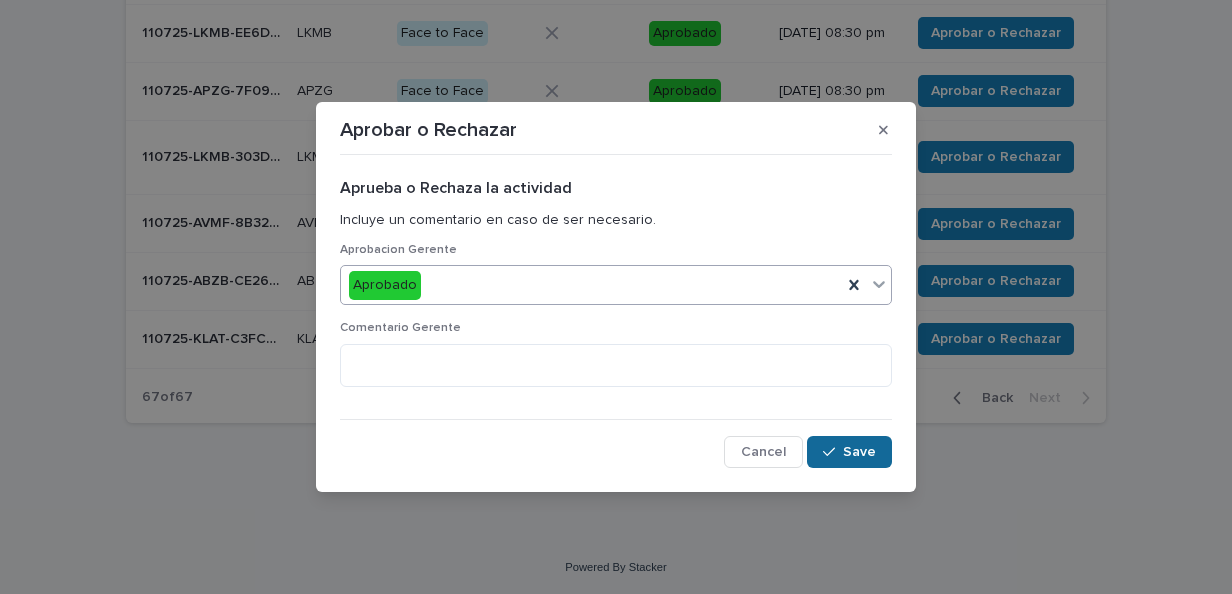 click on "Save" at bounding box center (849, 452) 